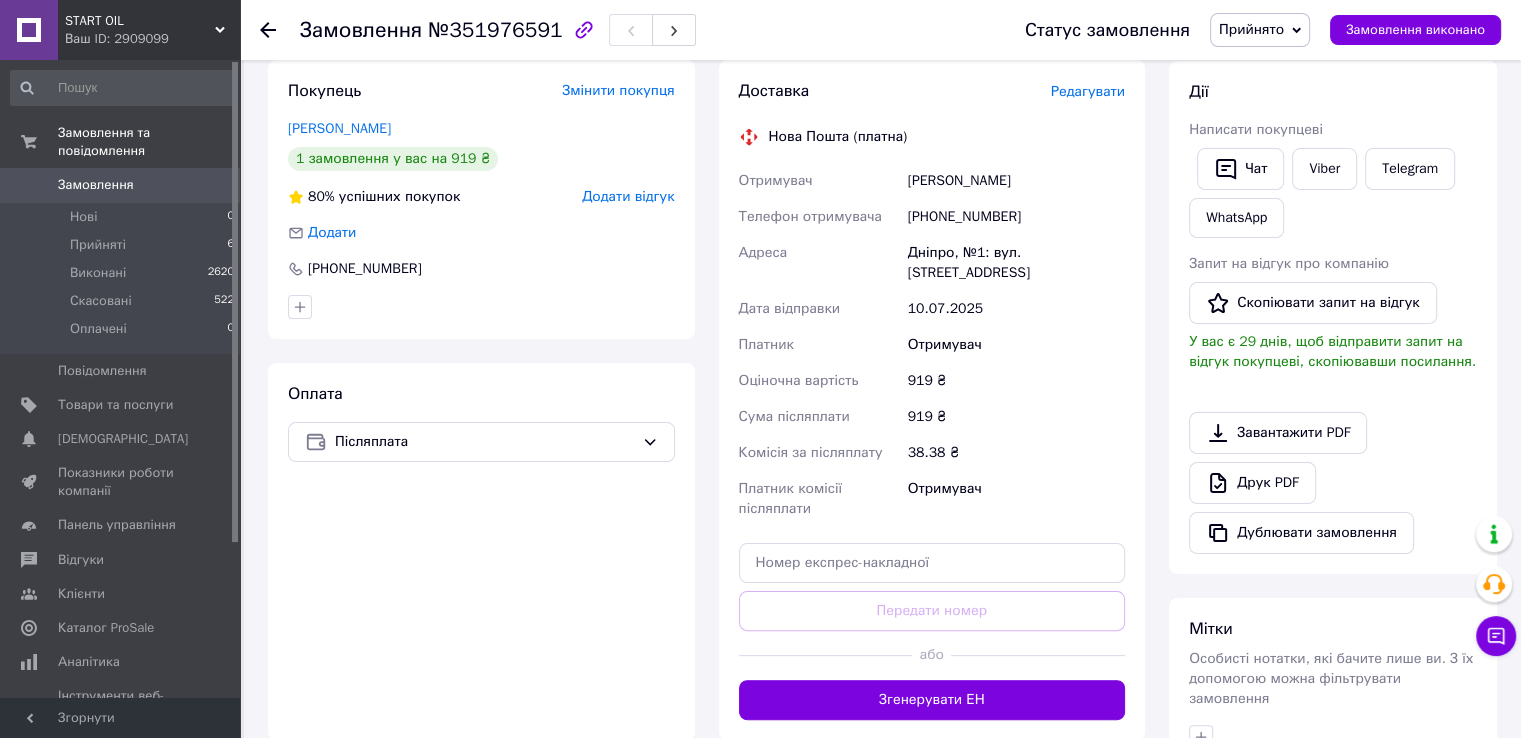 scroll, scrollTop: 576, scrollLeft: 0, axis: vertical 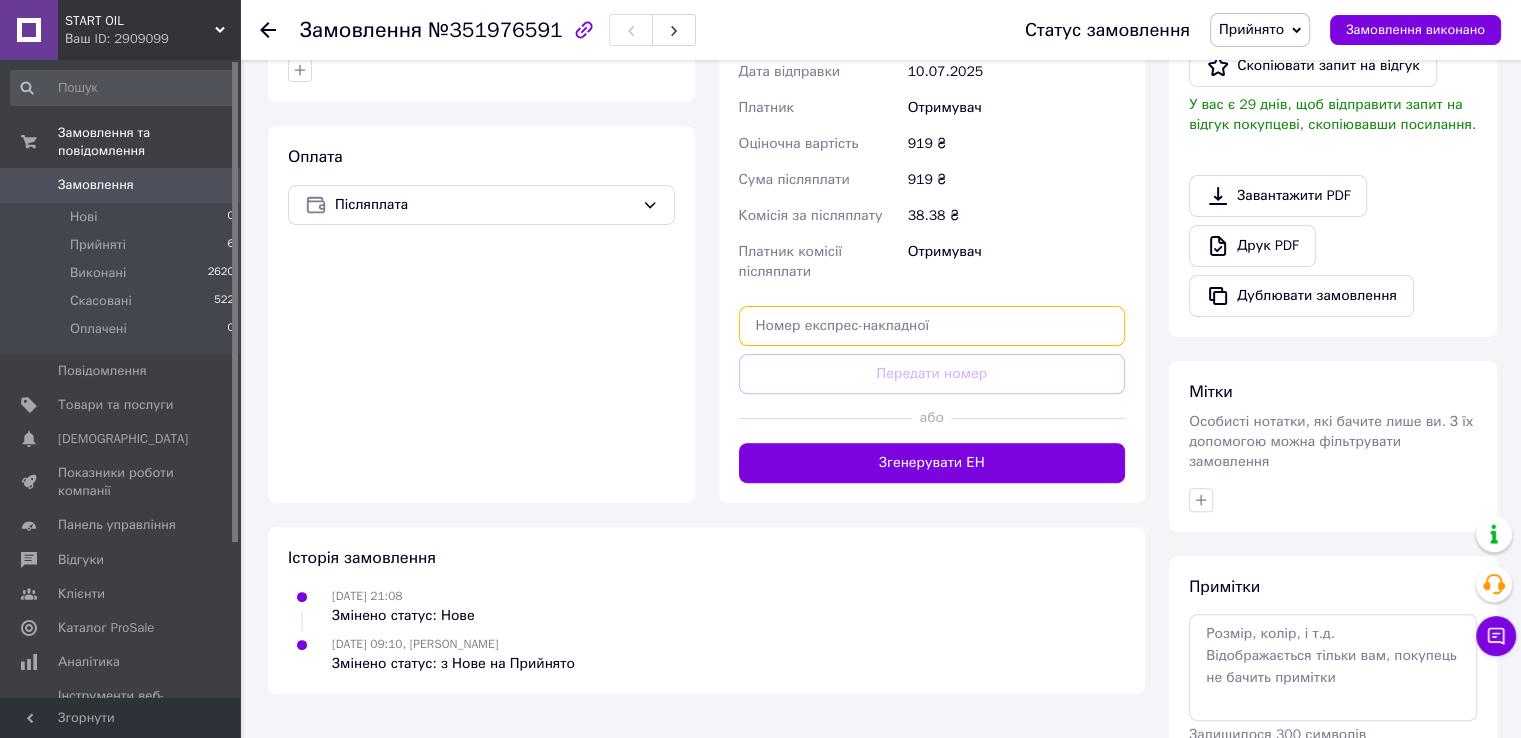 click at bounding box center (932, 326) 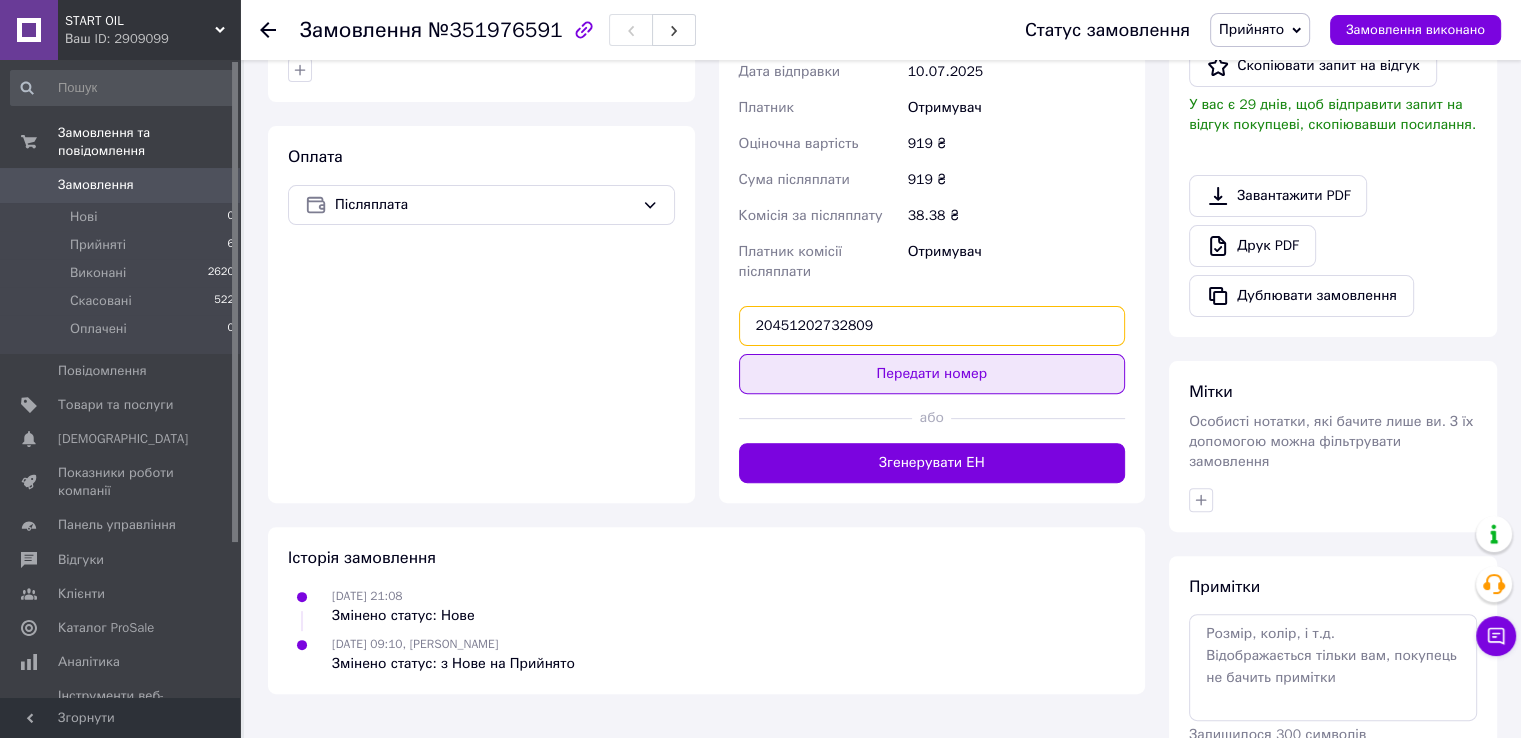 type on "20451202732809" 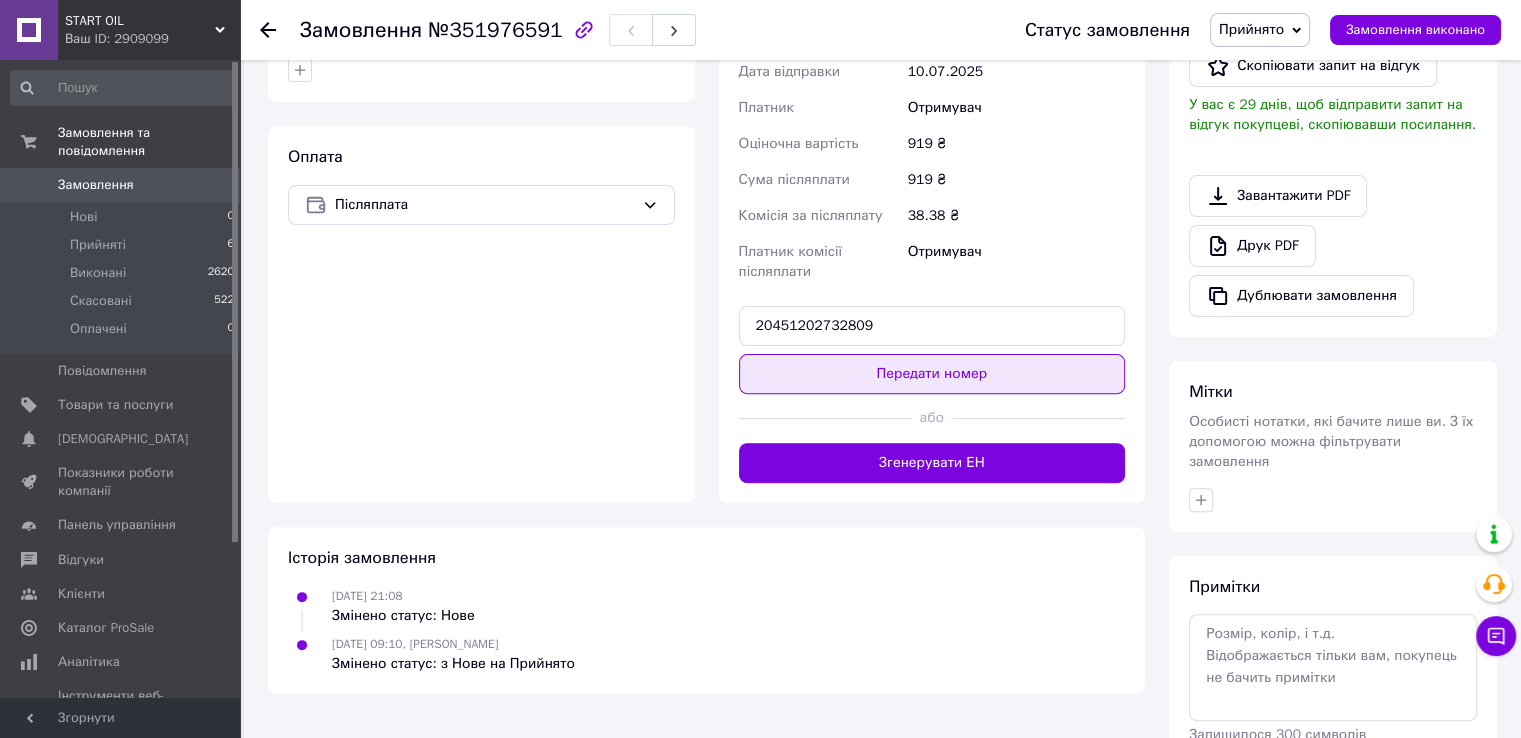 click on "Передати номер" at bounding box center [932, 374] 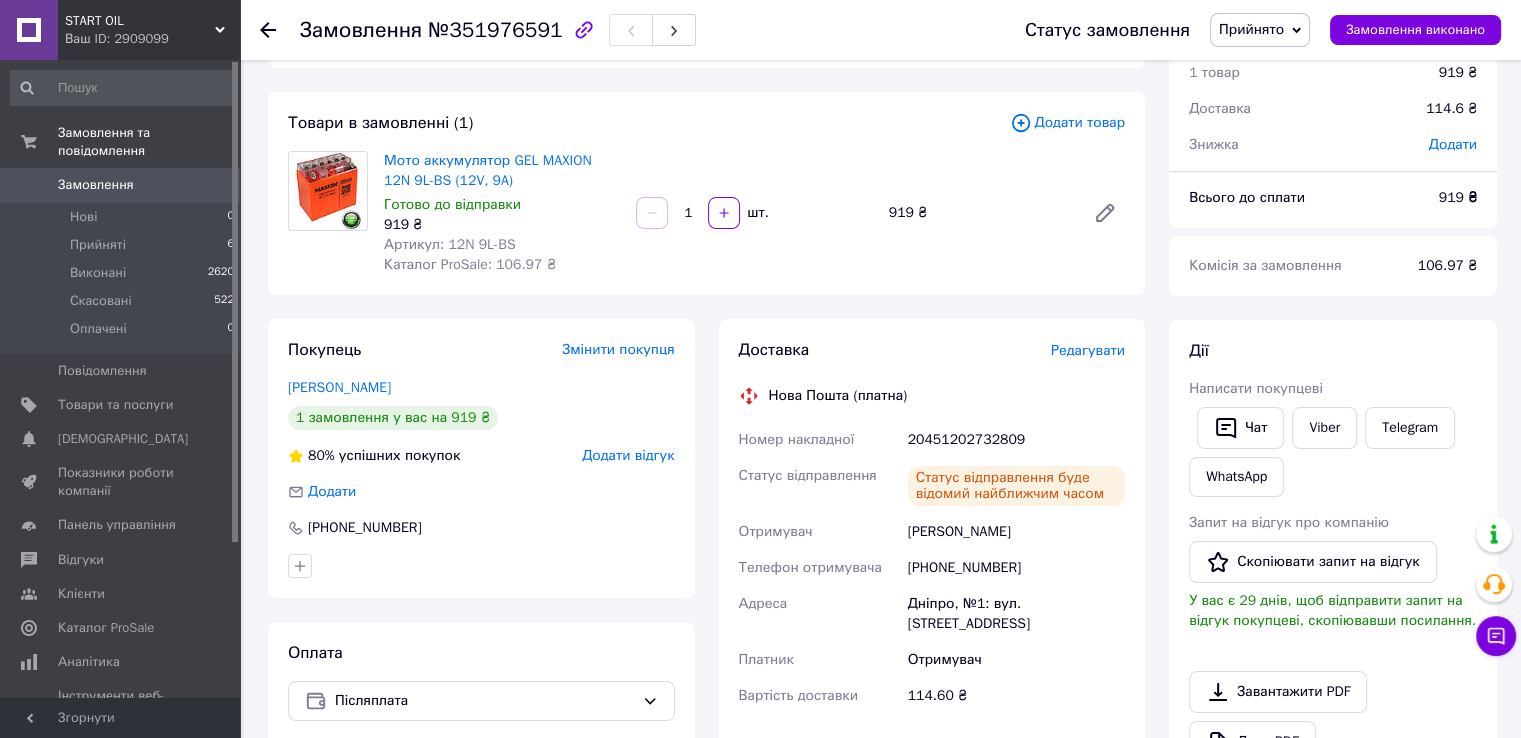 scroll, scrollTop: 0, scrollLeft: 0, axis: both 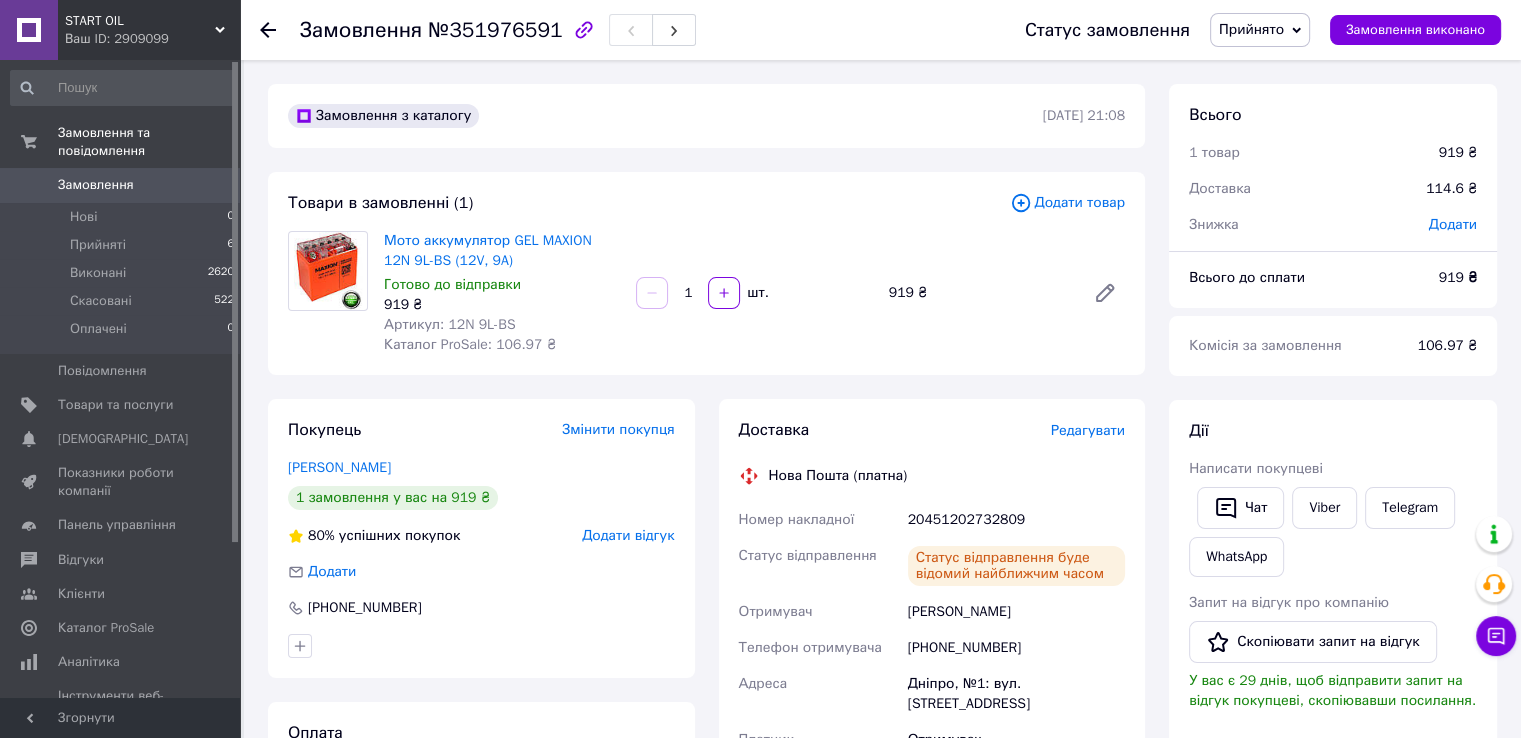 click on "Замовлення" at bounding box center (121, 185) 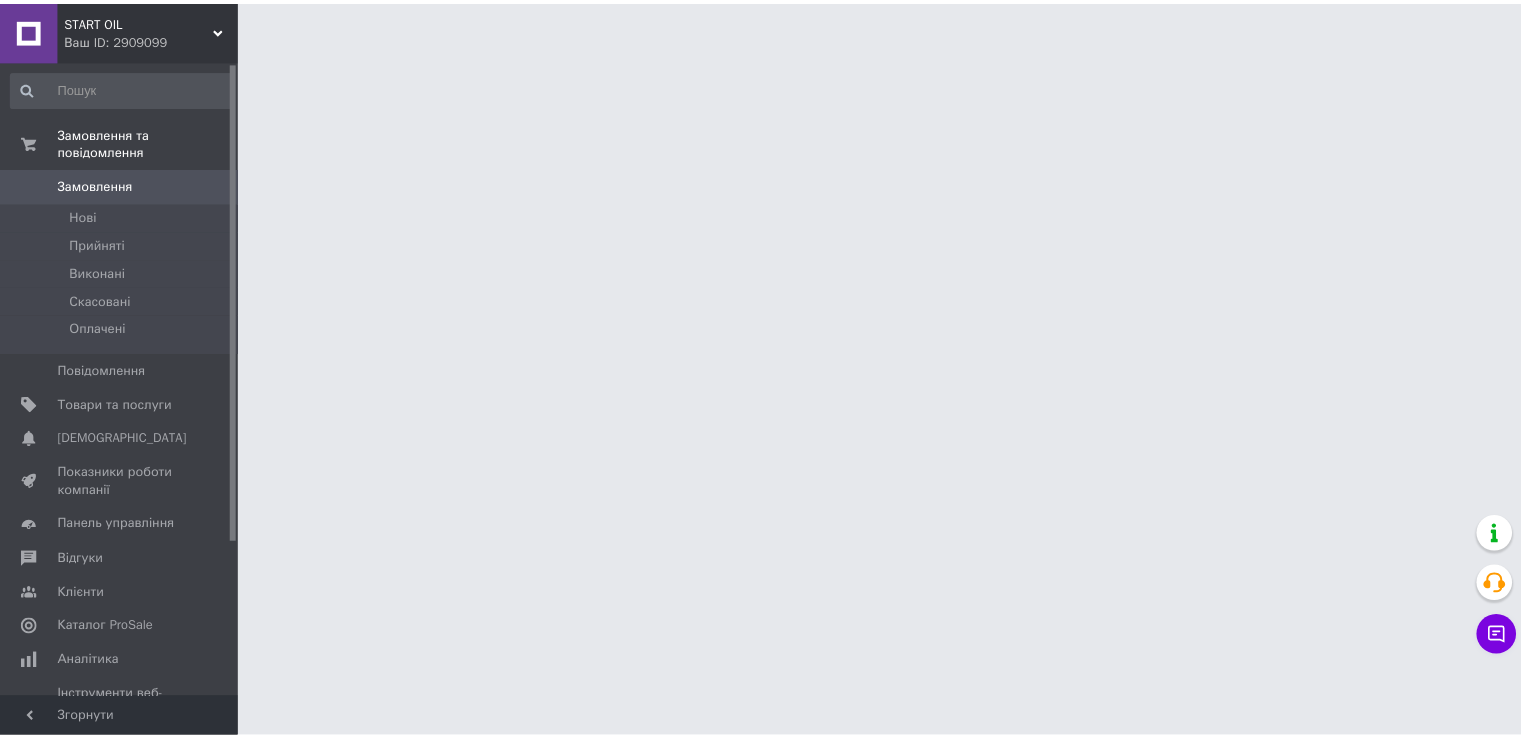 scroll, scrollTop: 0, scrollLeft: 0, axis: both 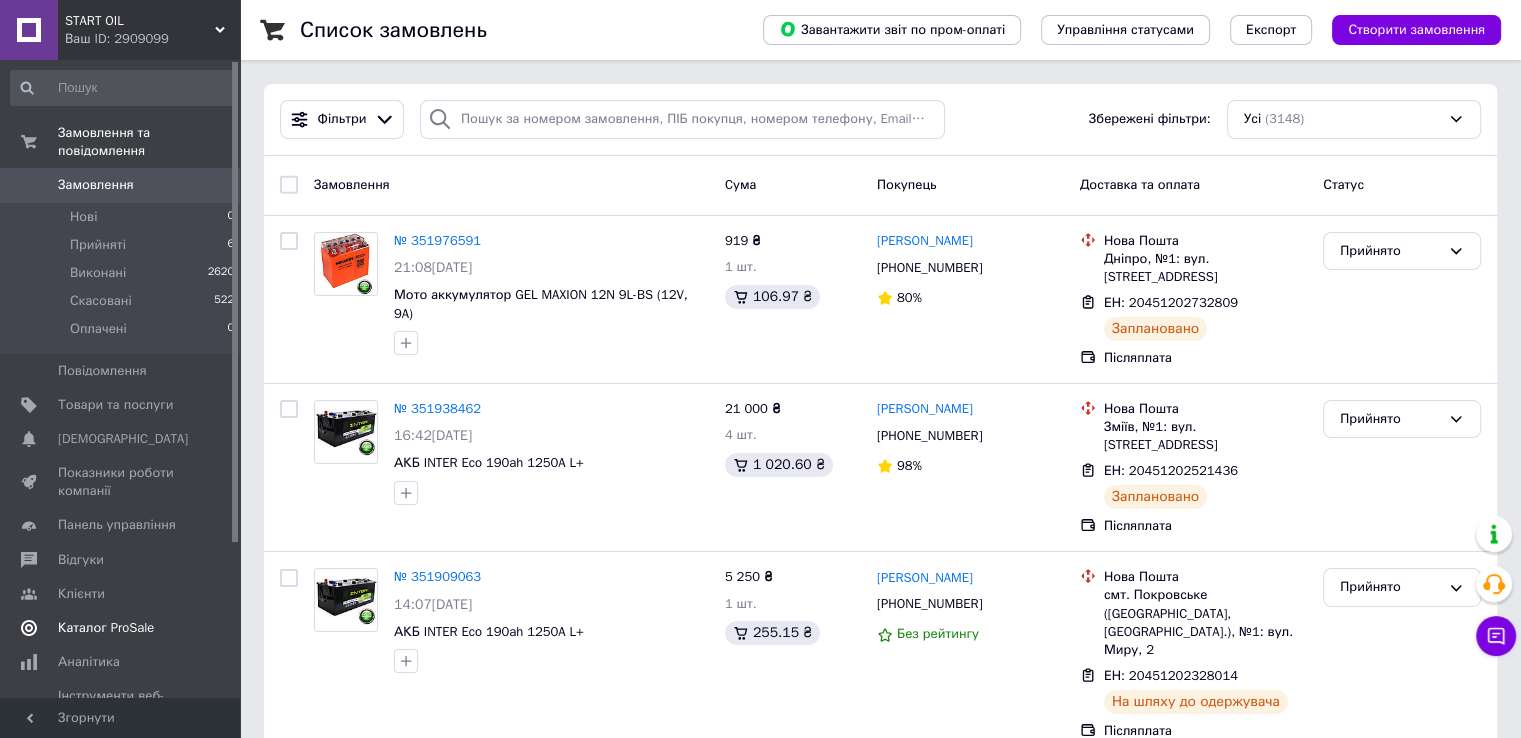 click on "Каталог ProSale" at bounding box center [121, 628] 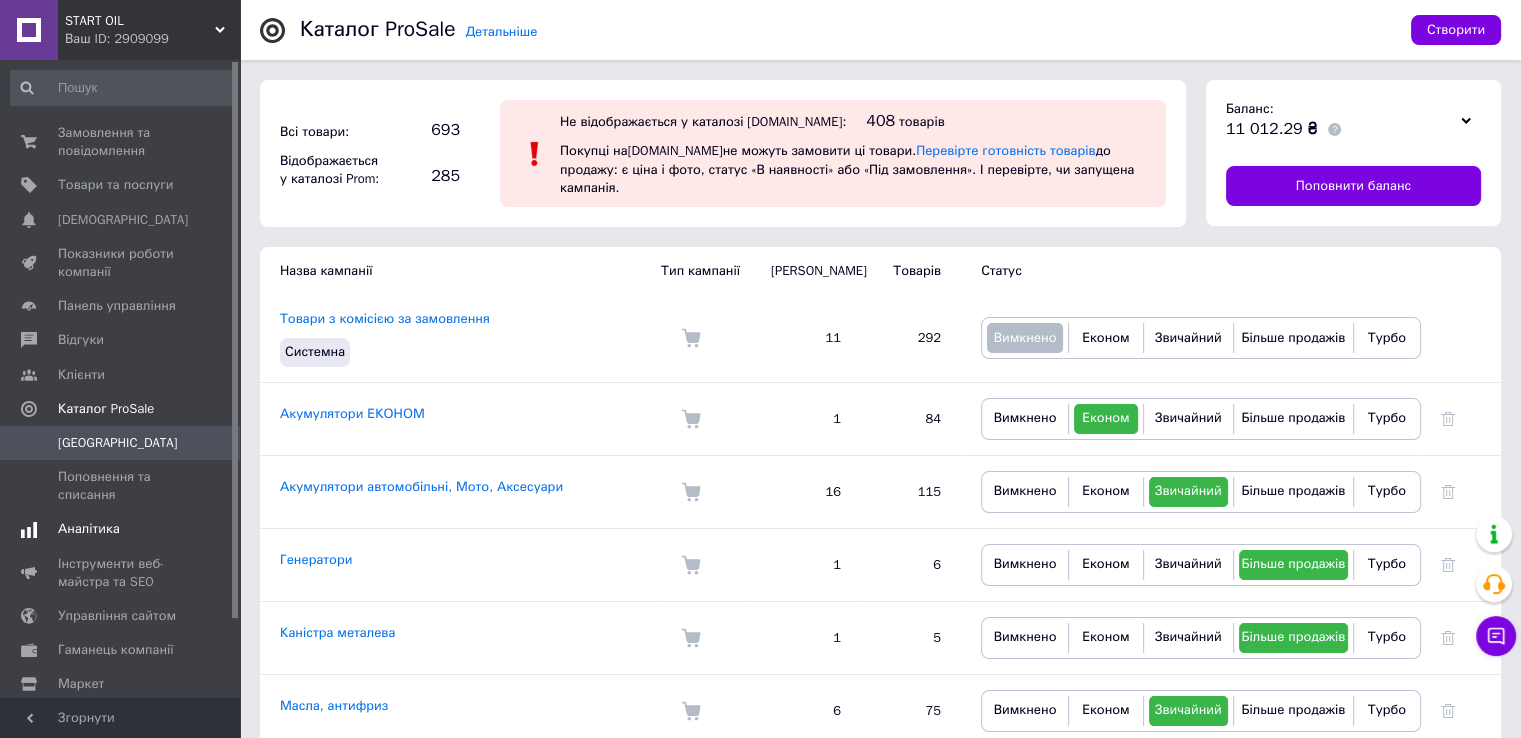 click on "Аналітика" at bounding box center [121, 529] 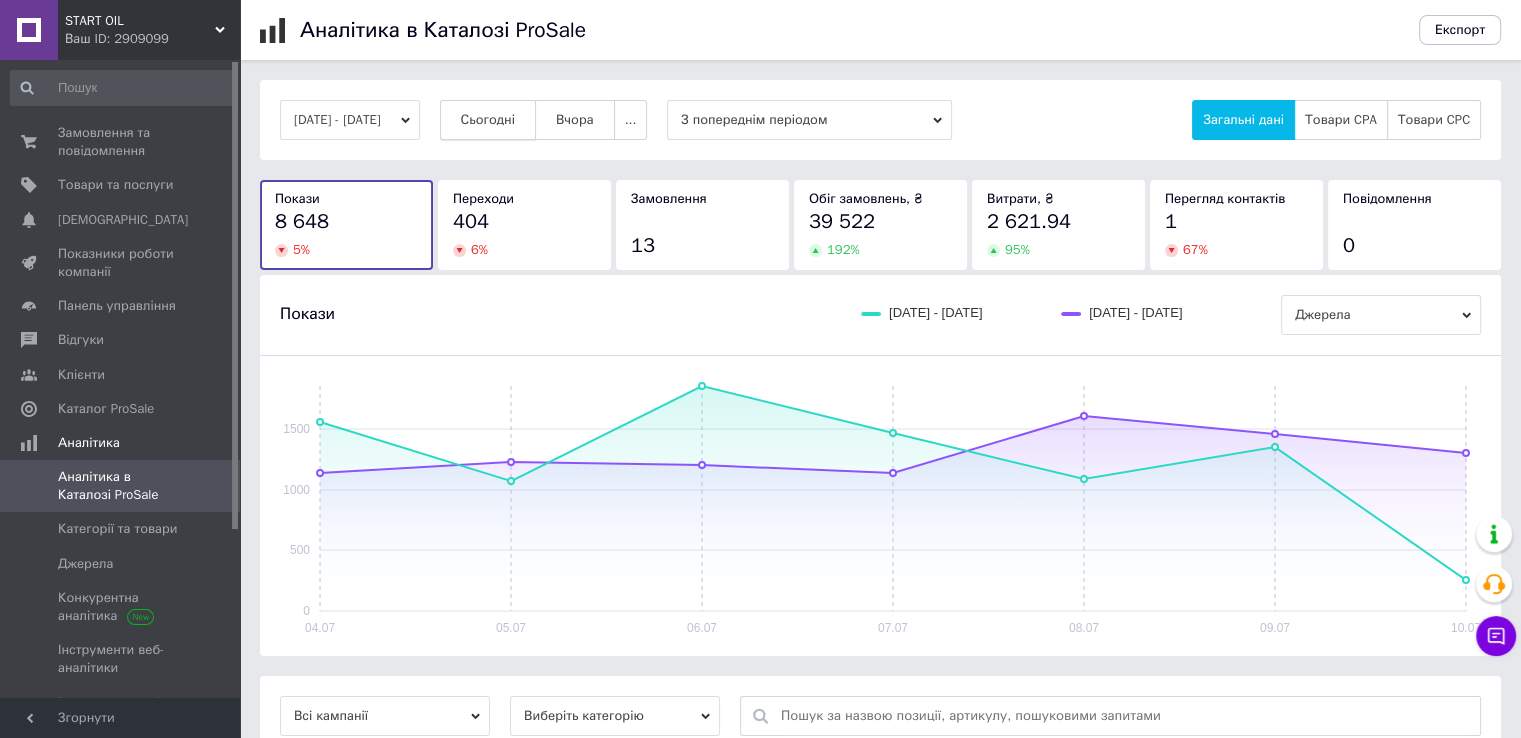 click on "Сьогодні" at bounding box center (488, 120) 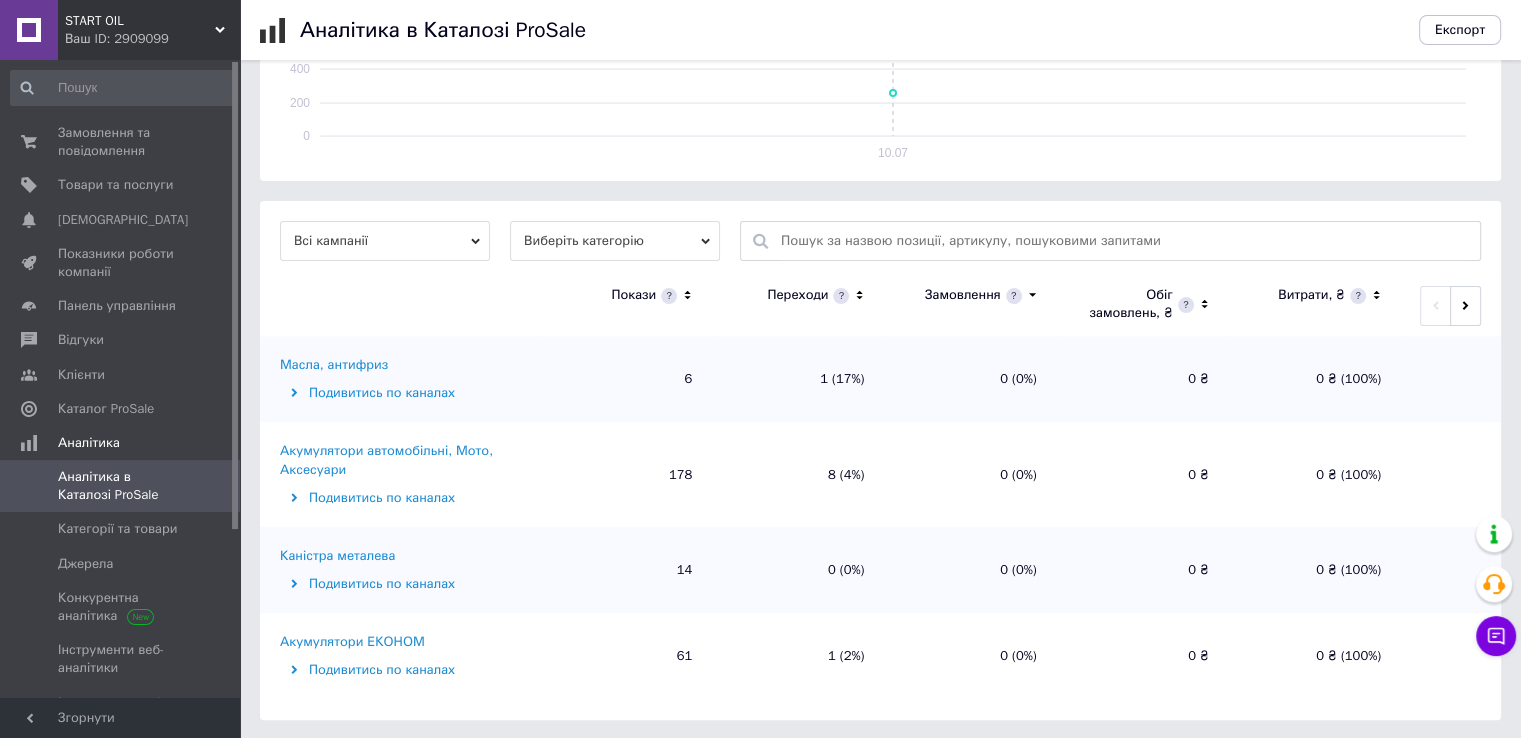 scroll, scrollTop: 476, scrollLeft: 0, axis: vertical 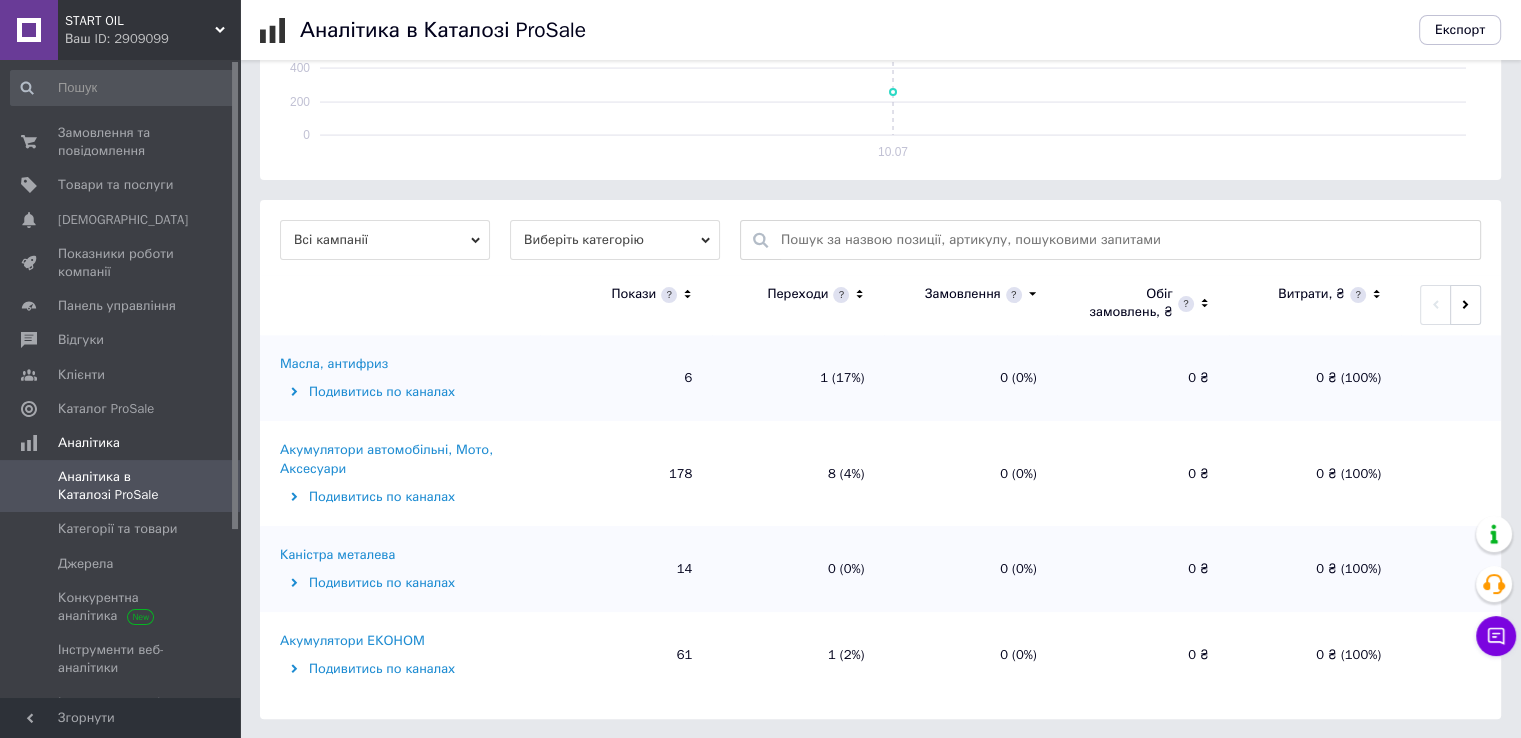 click on "Масла, антифриз" at bounding box center [334, 364] 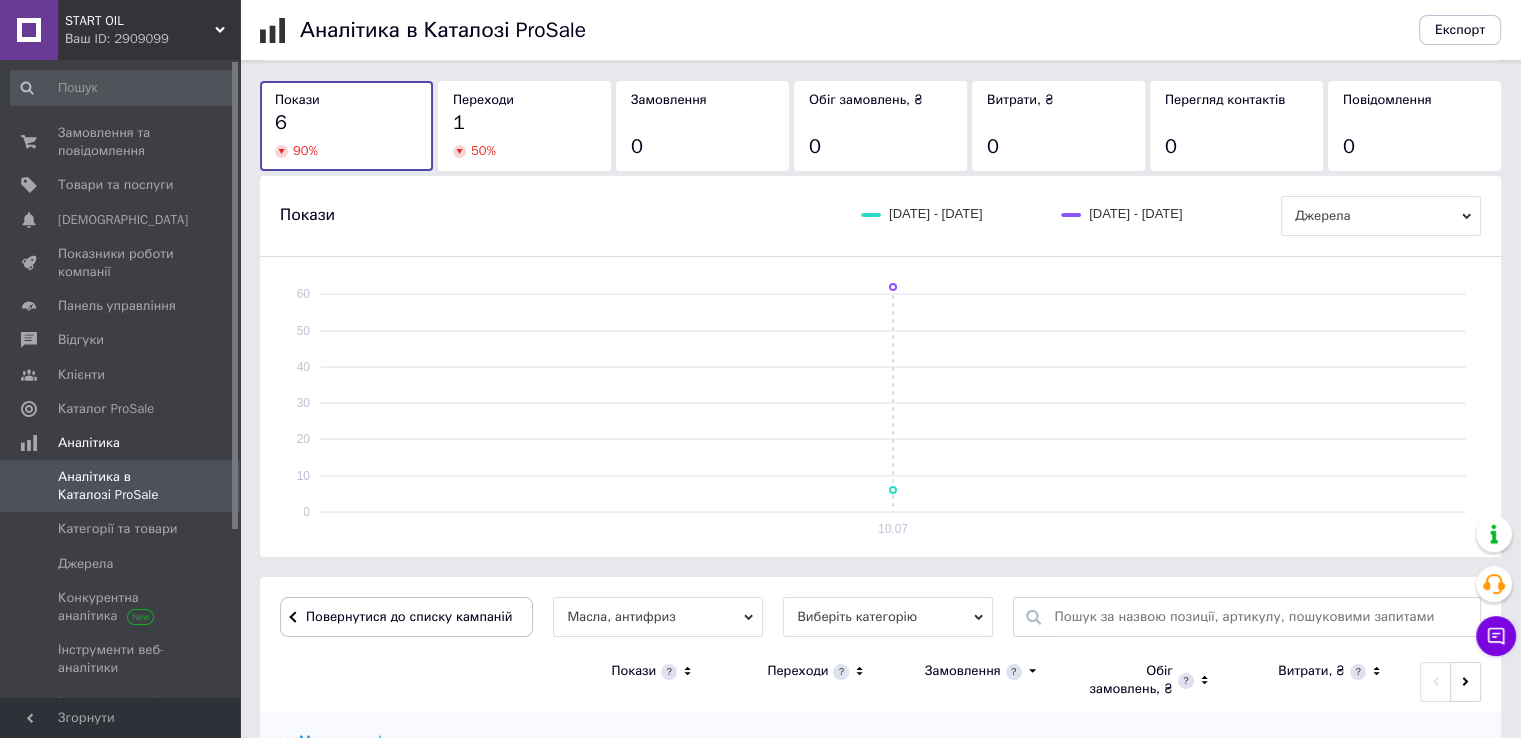 scroll, scrollTop: 458, scrollLeft: 0, axis: vertical 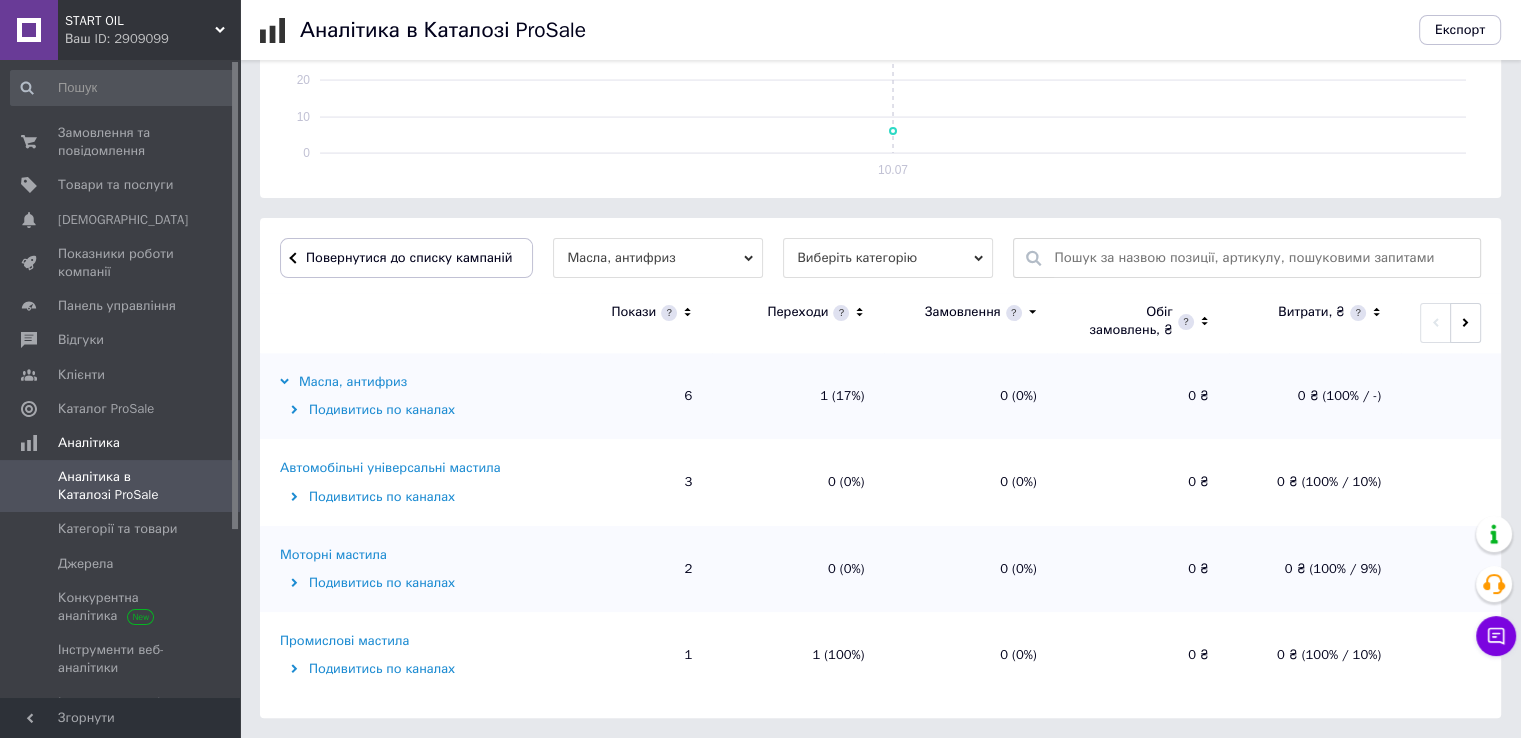 click on "Промислові мастила" at bounding box center [344, 641] 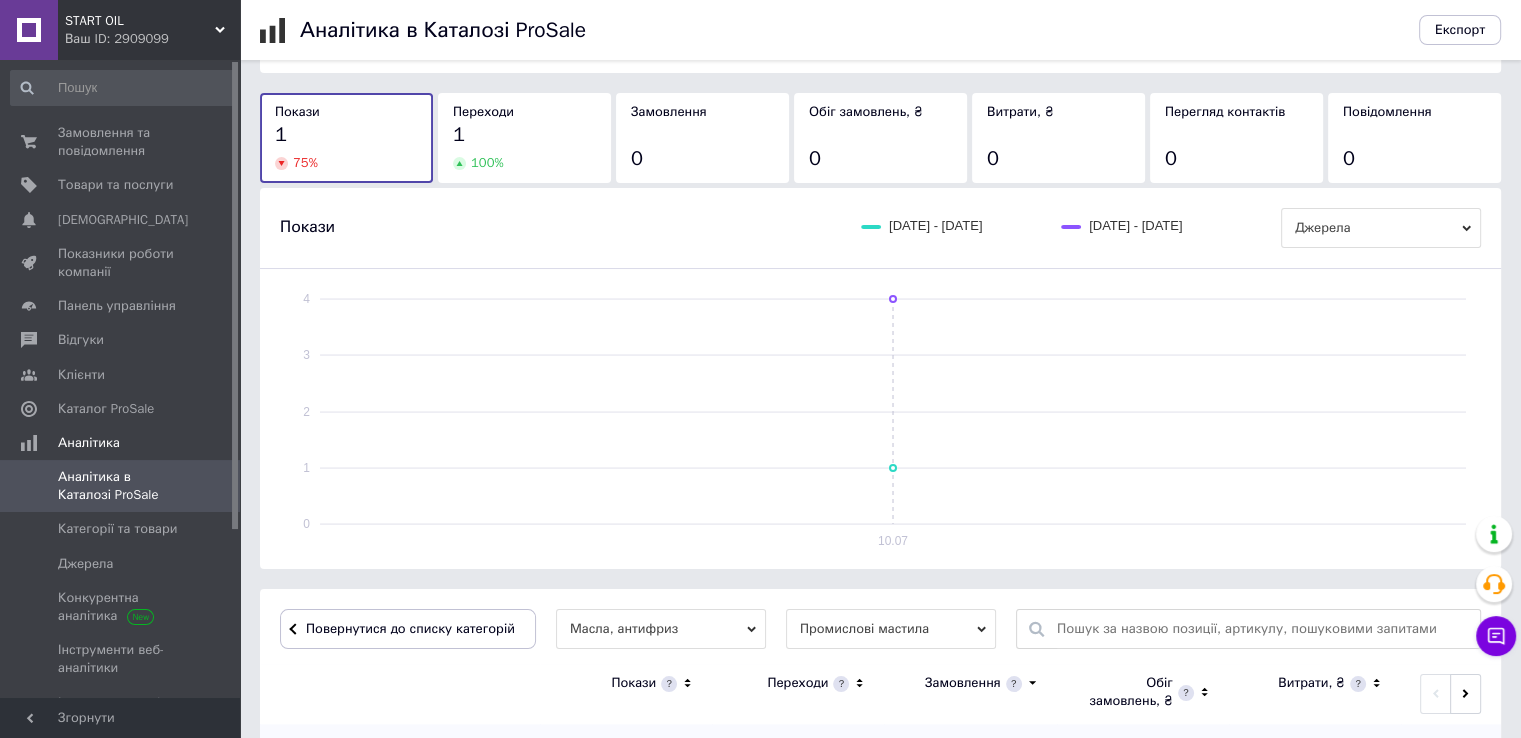 scroll, scrollTop: 307, scrollLeft: 0, axis: vertical 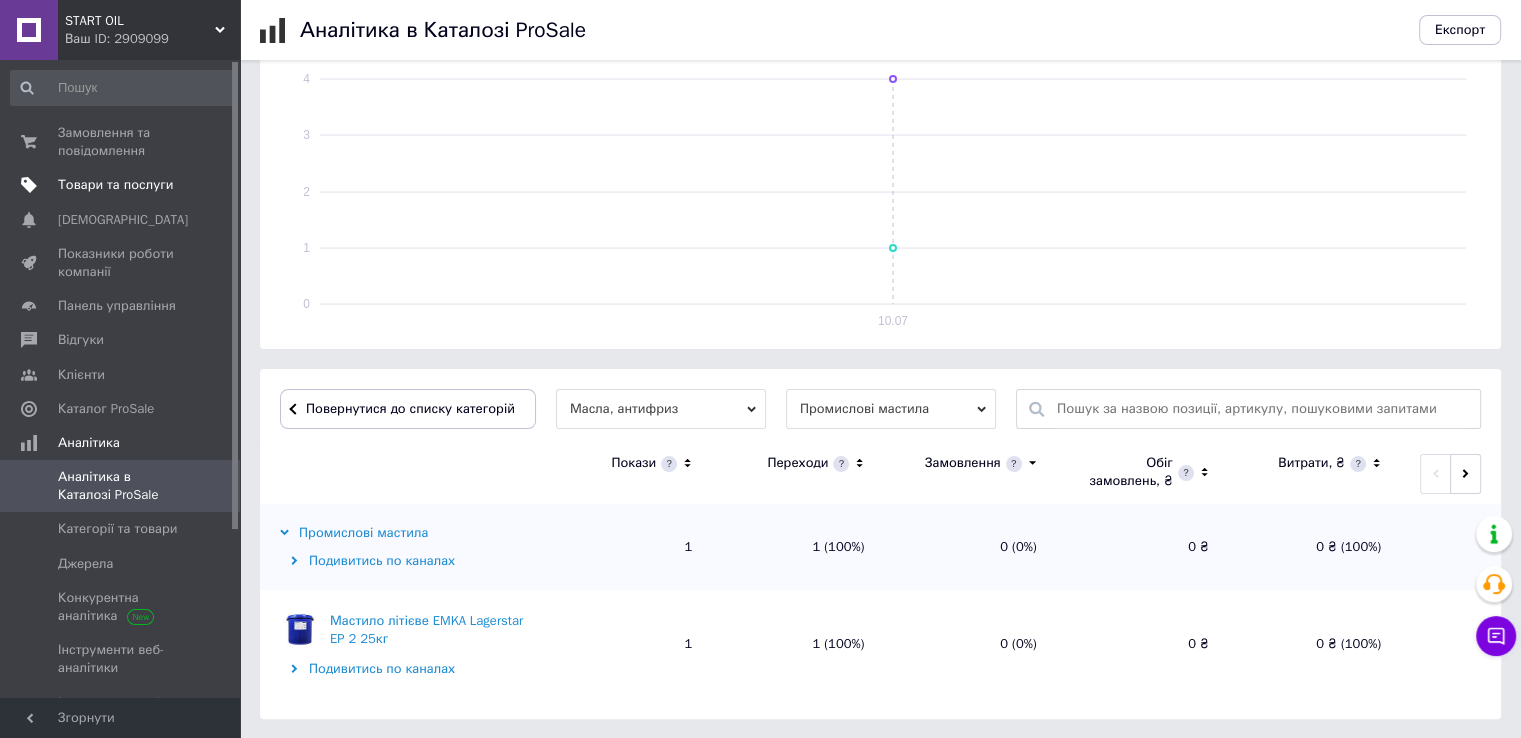 click on "Товари та послуги" at bounding box center (115, 185) 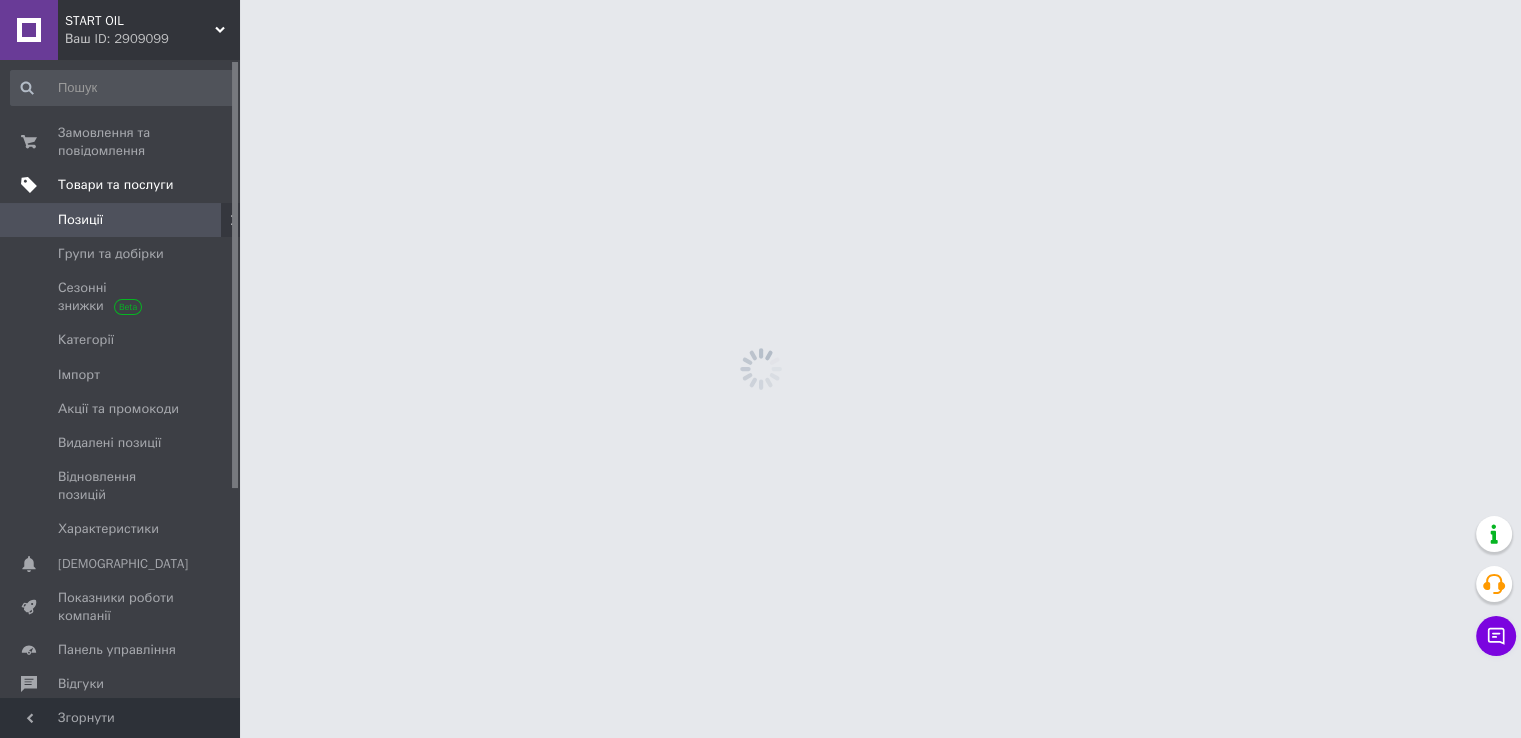 scroll, scrollTop: 0, scrollLeft: 0, axis: both 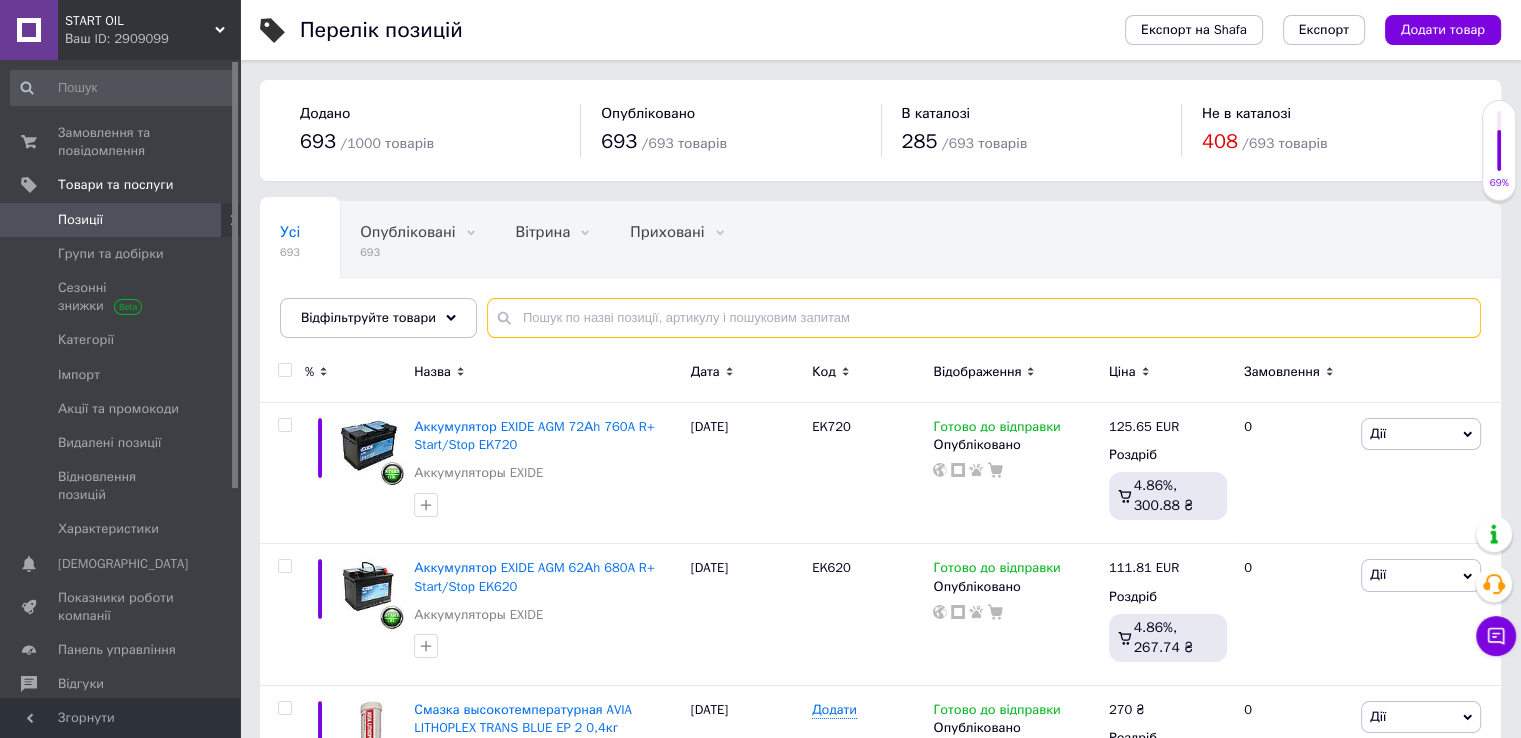 click at bounding box center [984, 318] 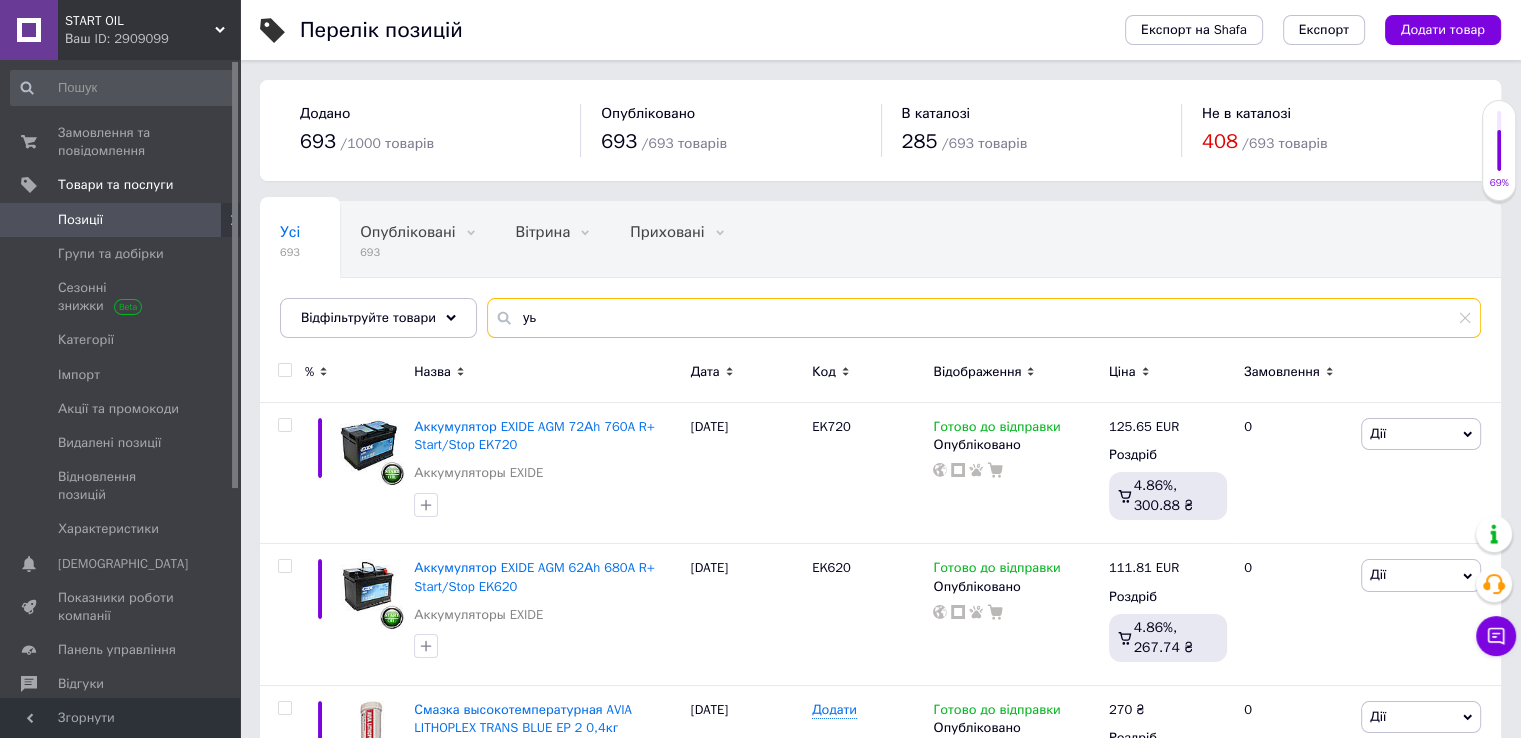 type on "у" 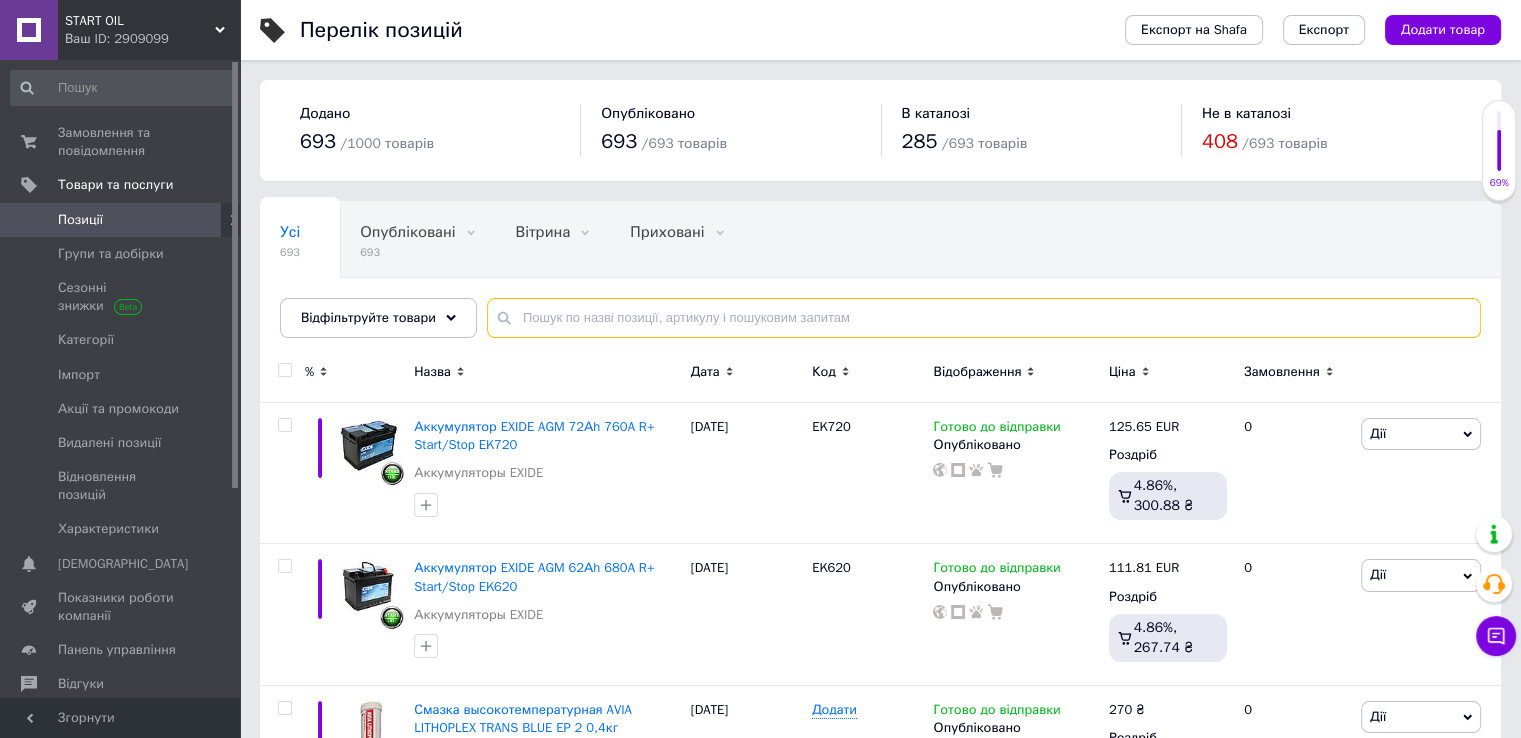 type on "e" 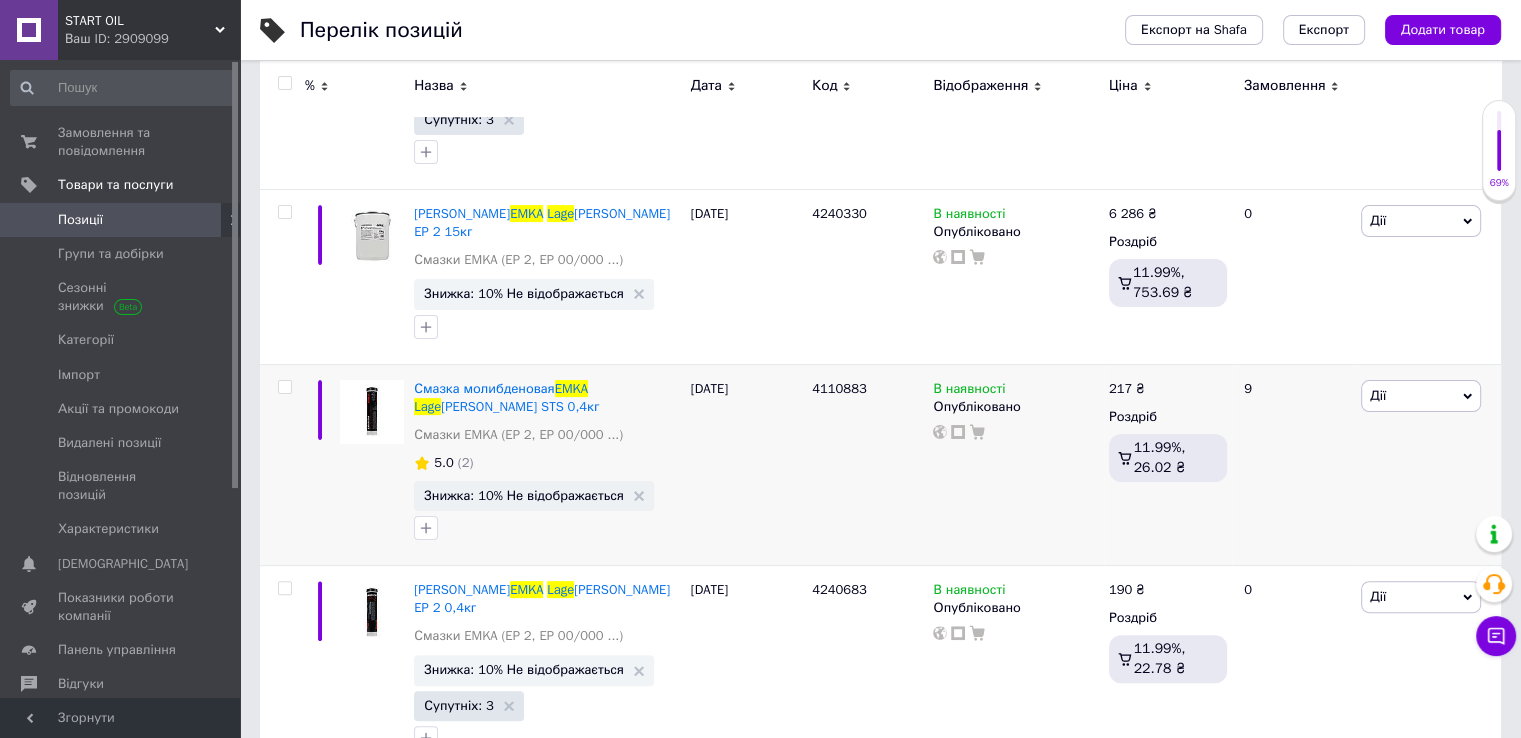 scroll, scrollTop: 400, scrollLeft: 0, axis: vertical 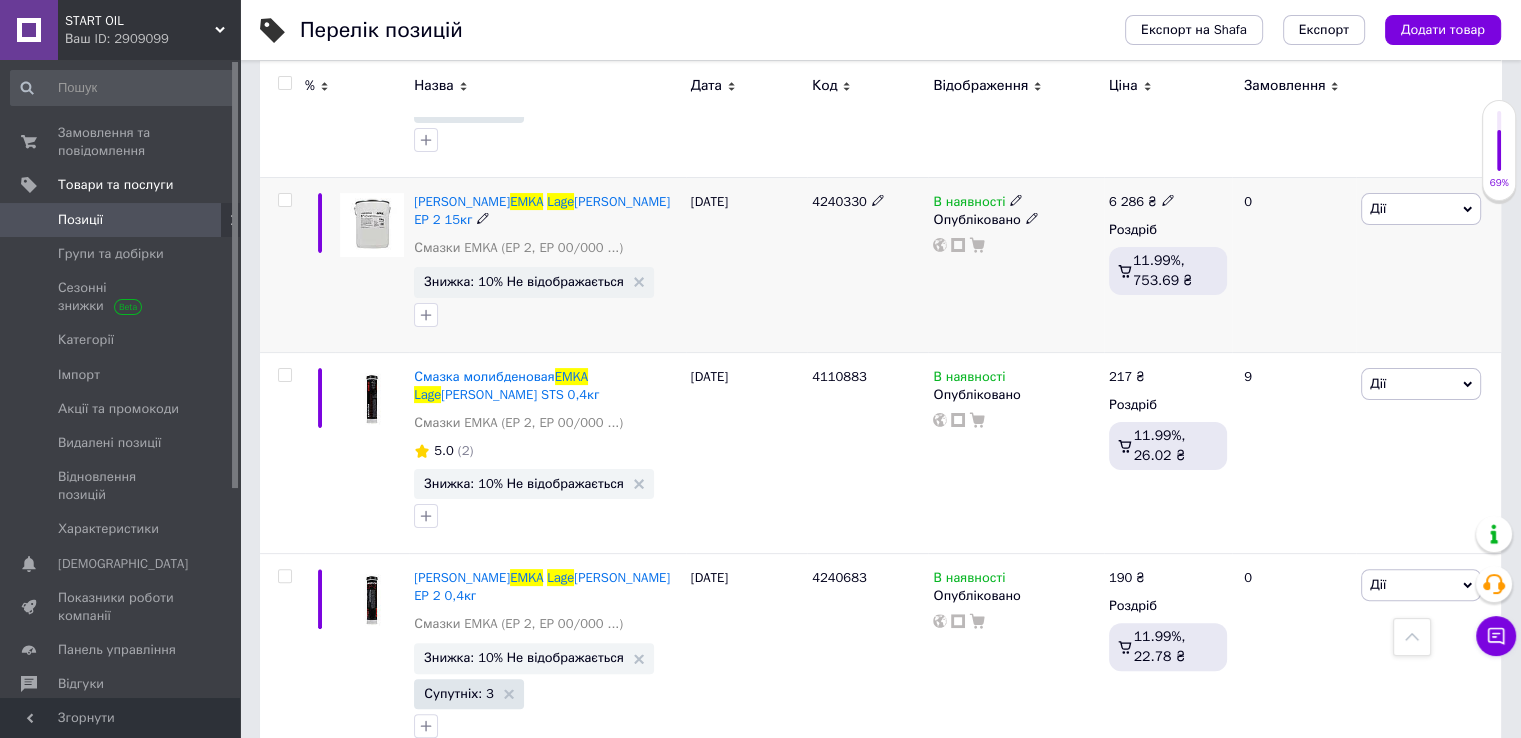 type on "[PERSON_NAME]" 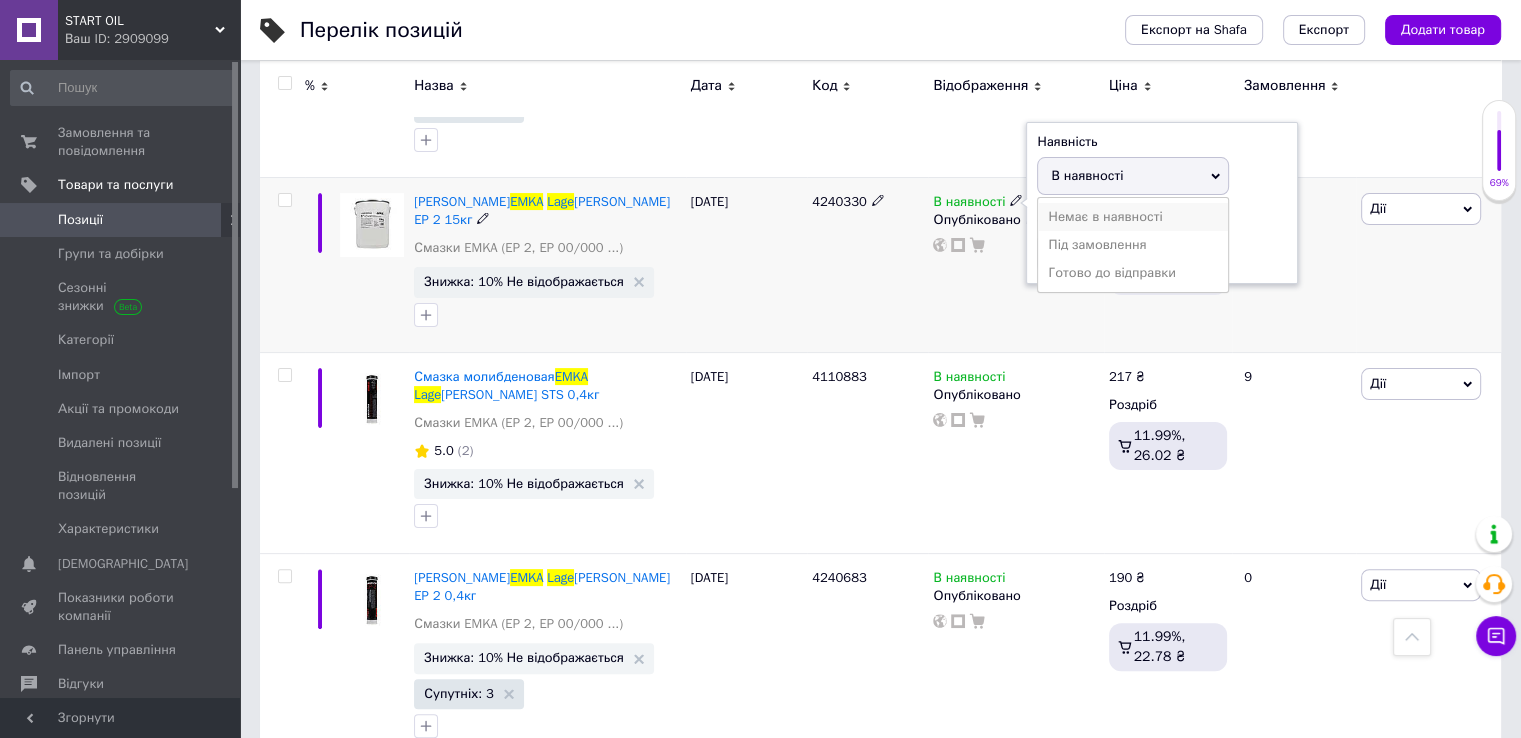 click on "Немає в наявності" at bounding box center [1133, 217] 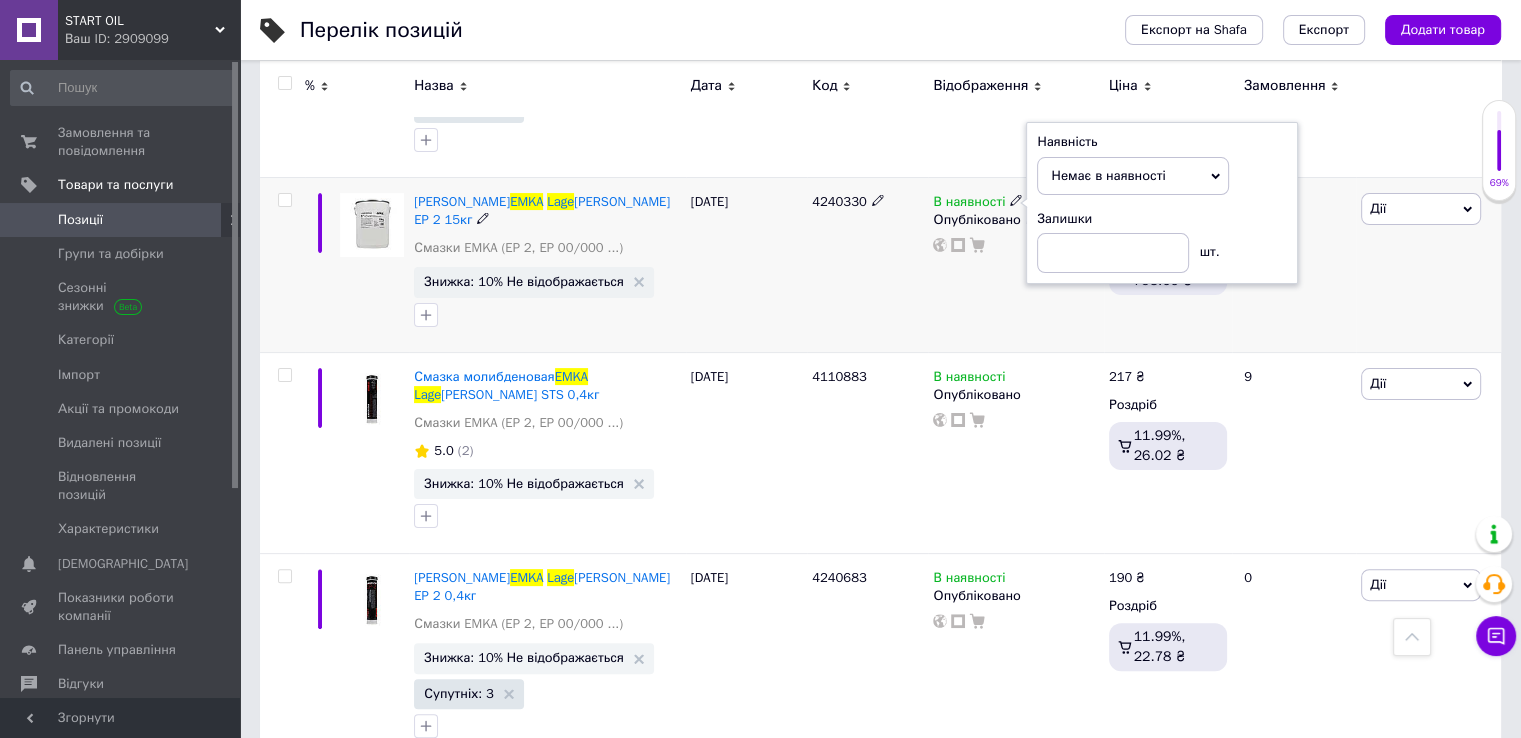 click on "4240330" at bounding box center (867, 264) 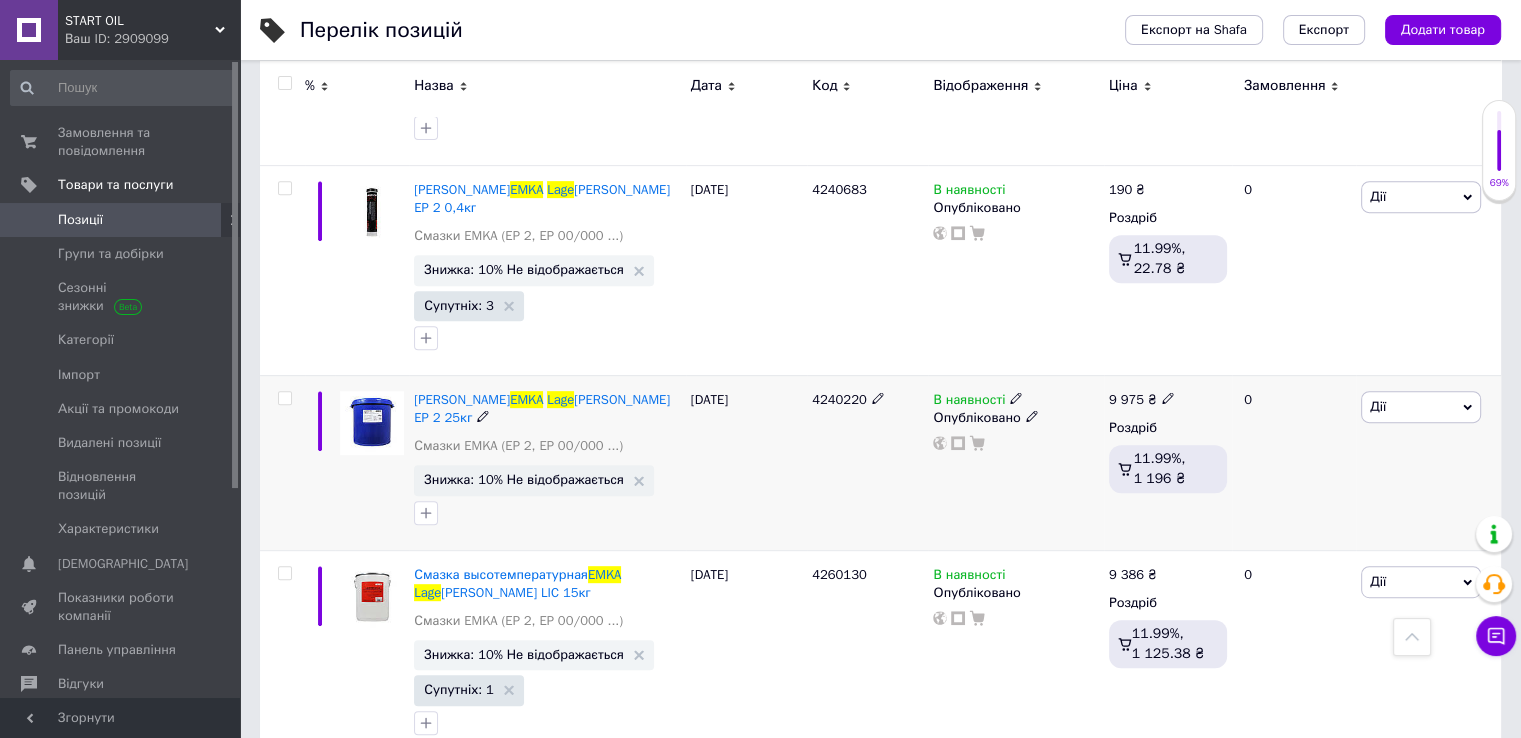scroll, scrollTop: 800, scrollLeft: 0, axis: vertical 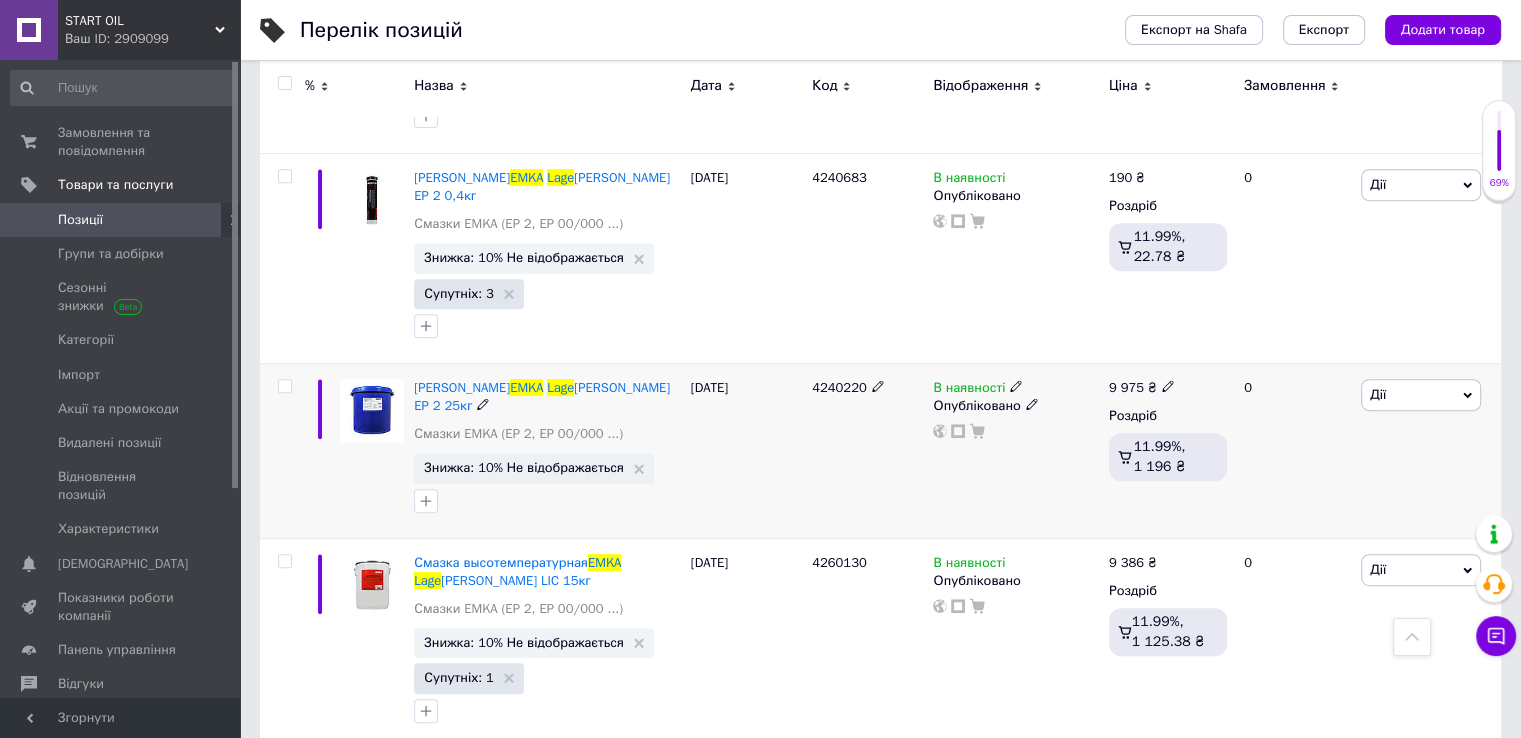 click on "В наявності" at bounding box center (969, 390) 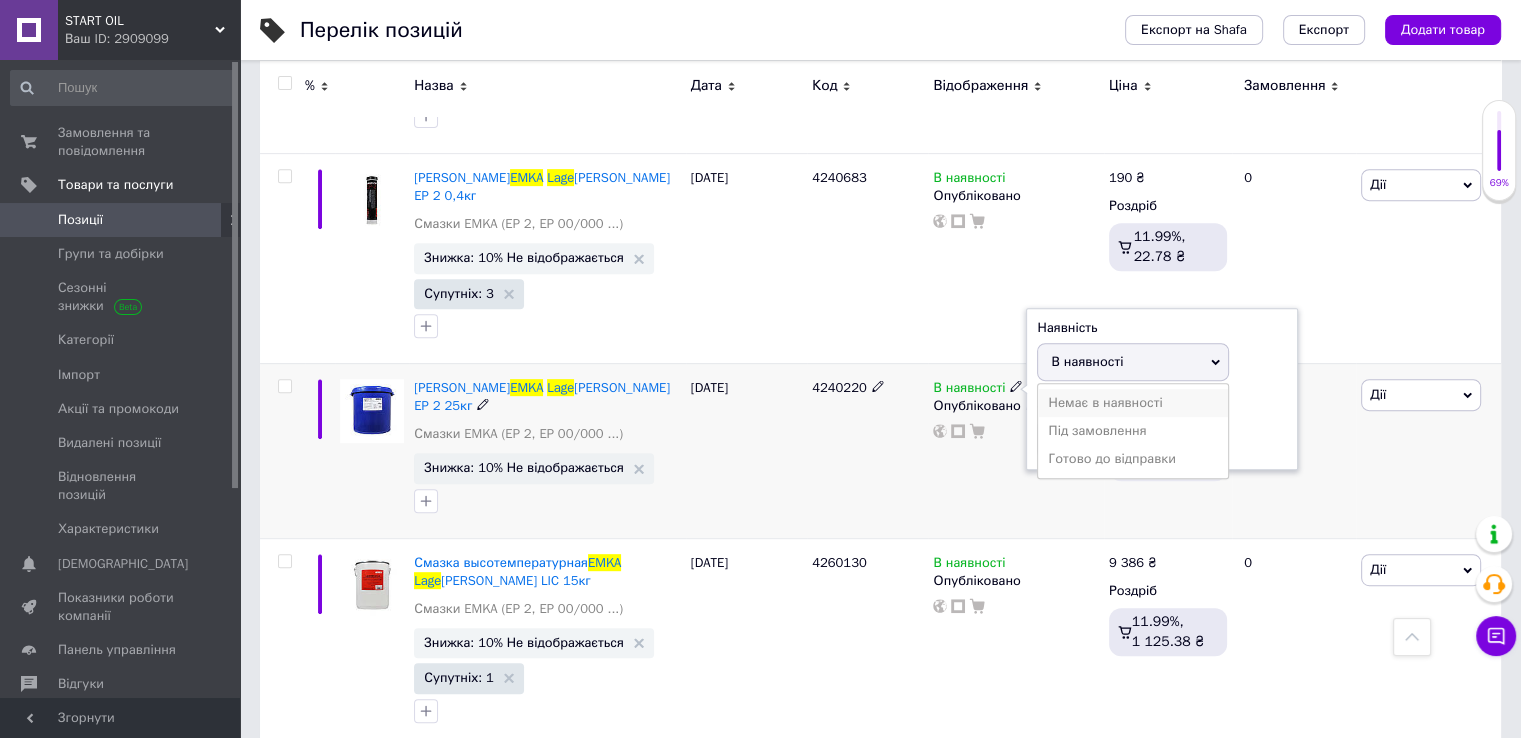 click on "Немає в наявності" at bounding box center (1133, 403) 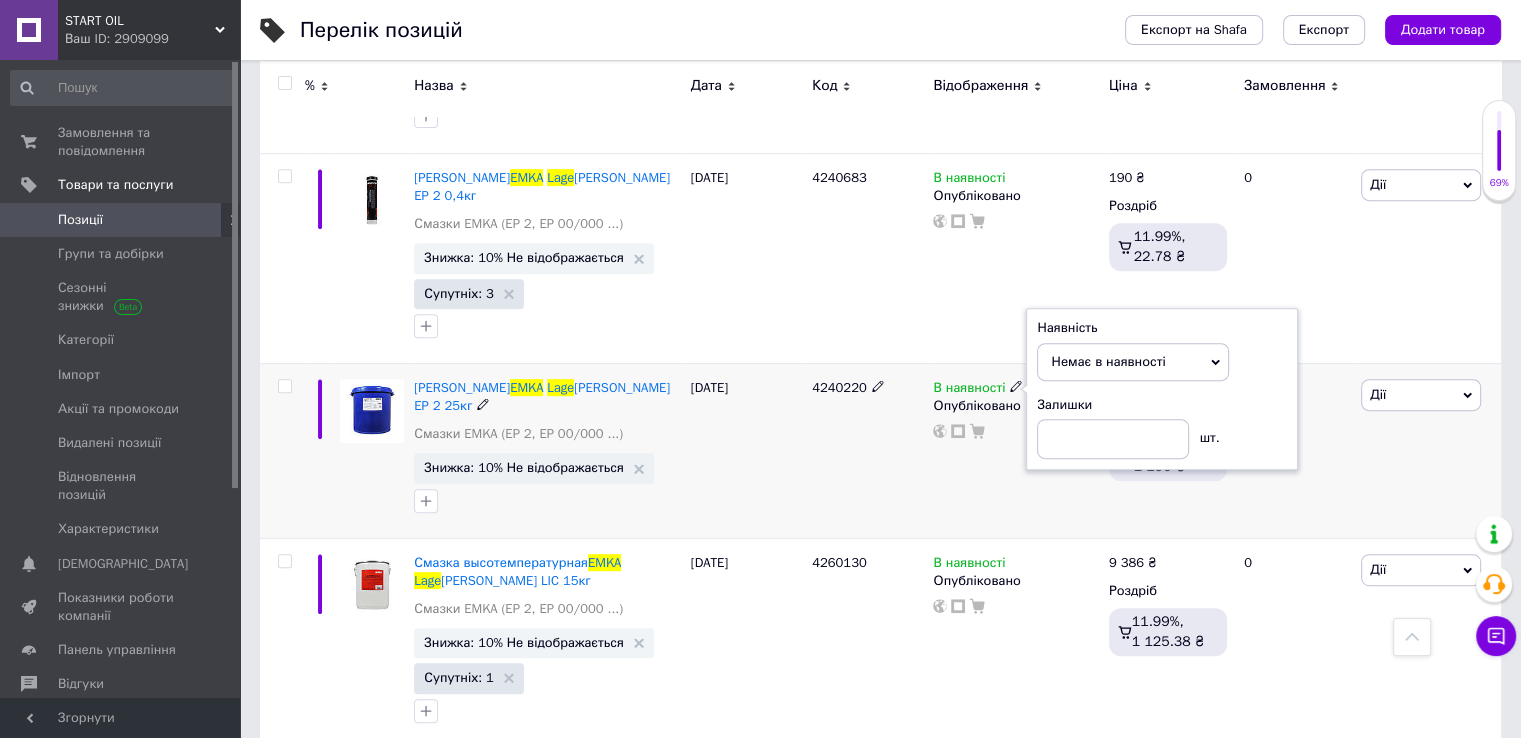 click on "4240220" at bounding box center [867, 450] 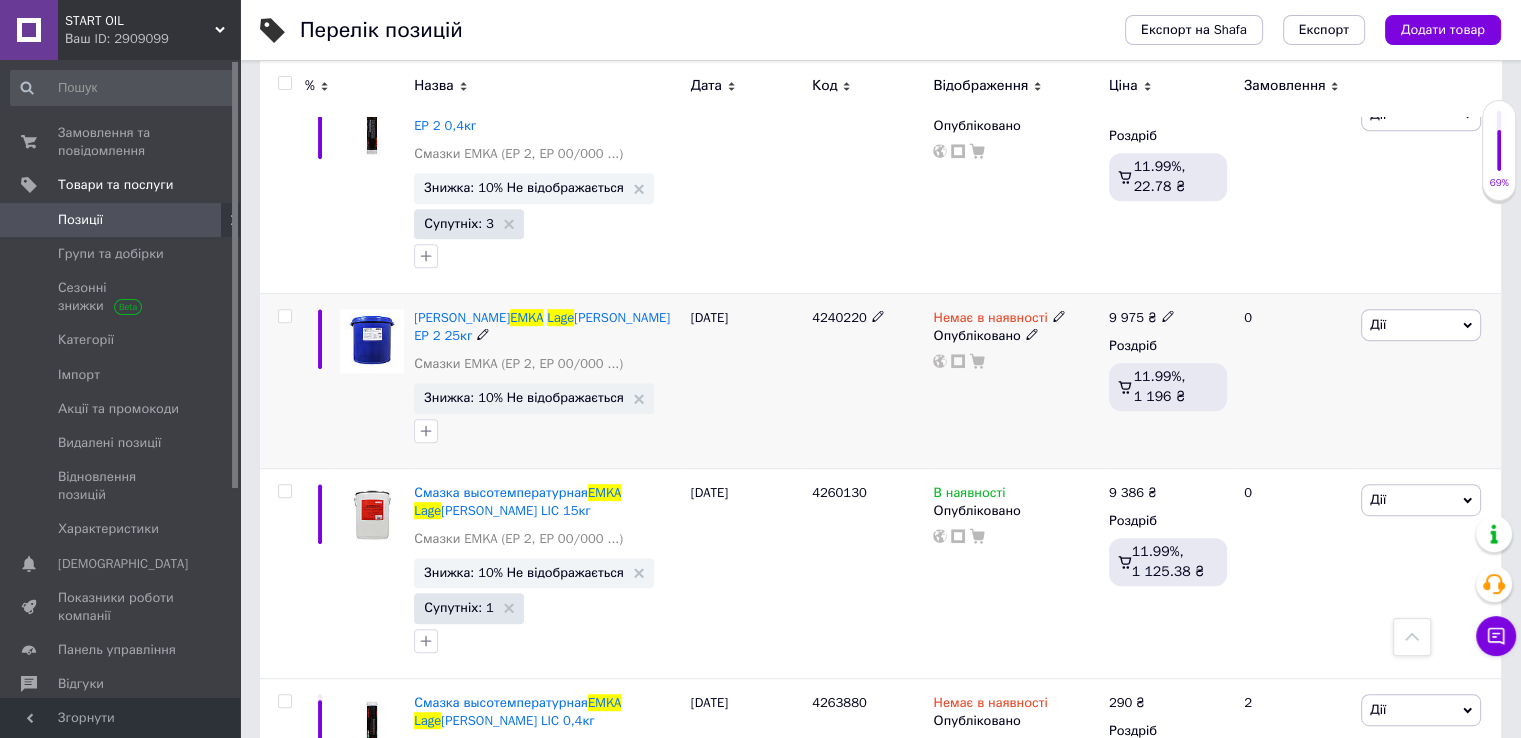 scroll, scrollTop: 1000, scrollLeft: 0, axis: vertical 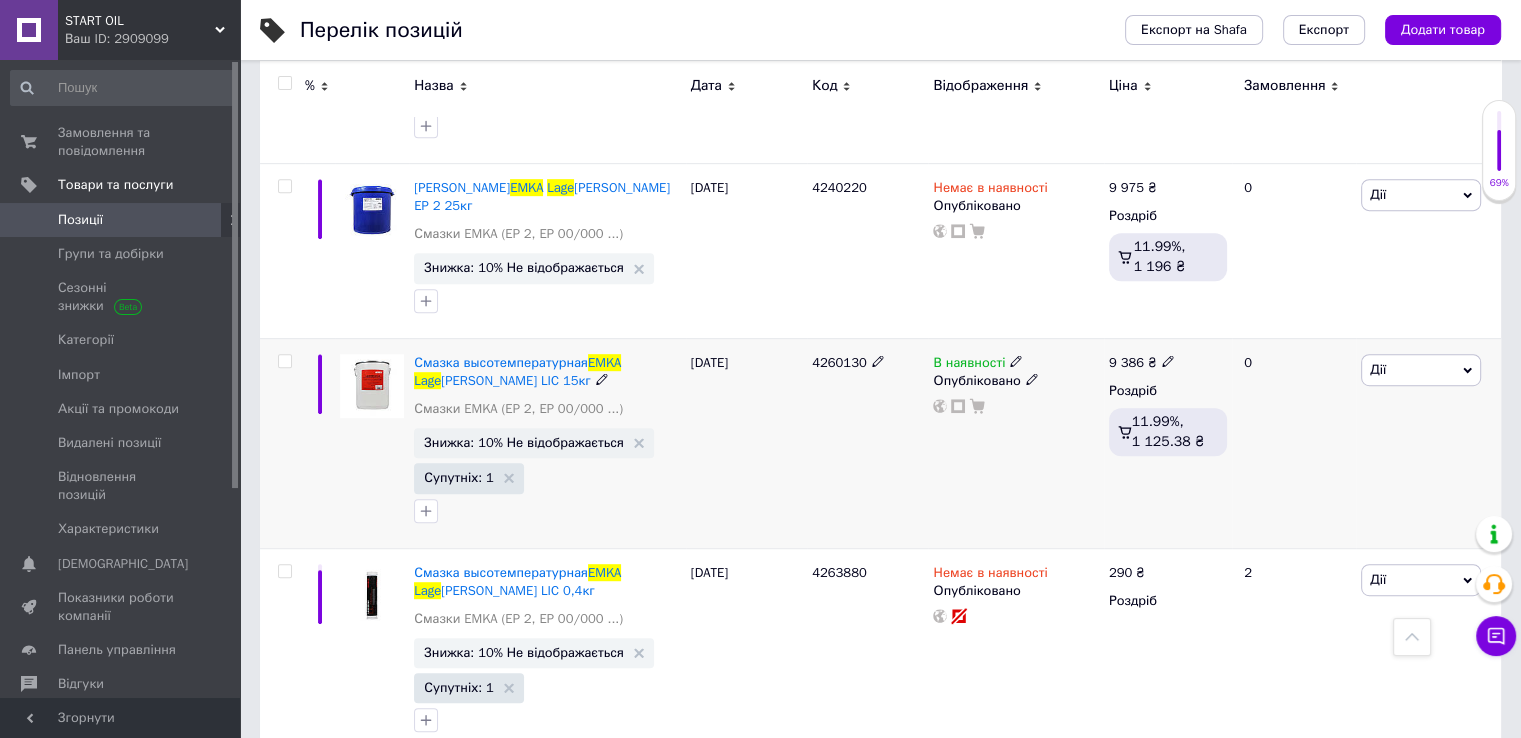 click on "В наявності" at bounding box center [969, 365] 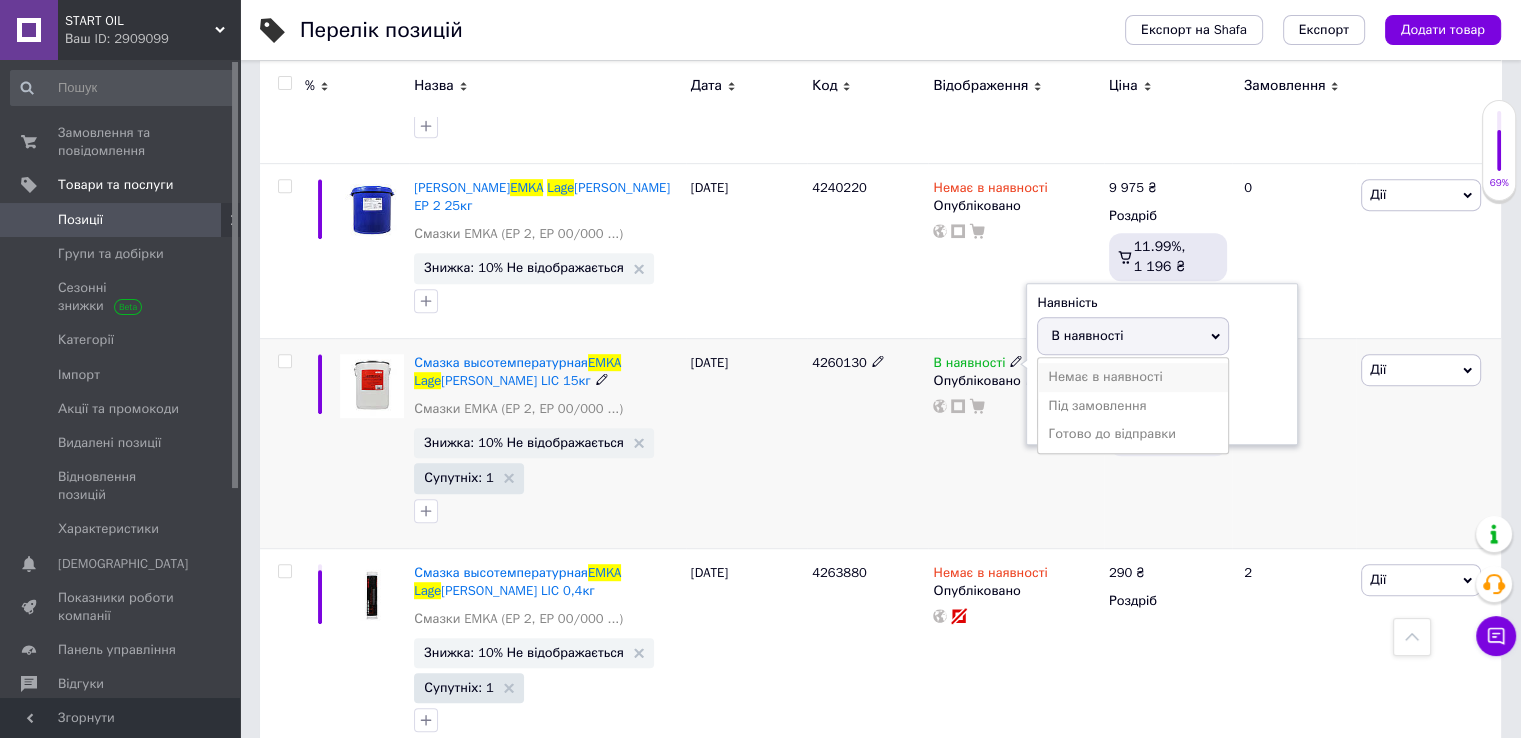 click on "Немає в наявності" at bounding box center [1133, 377] 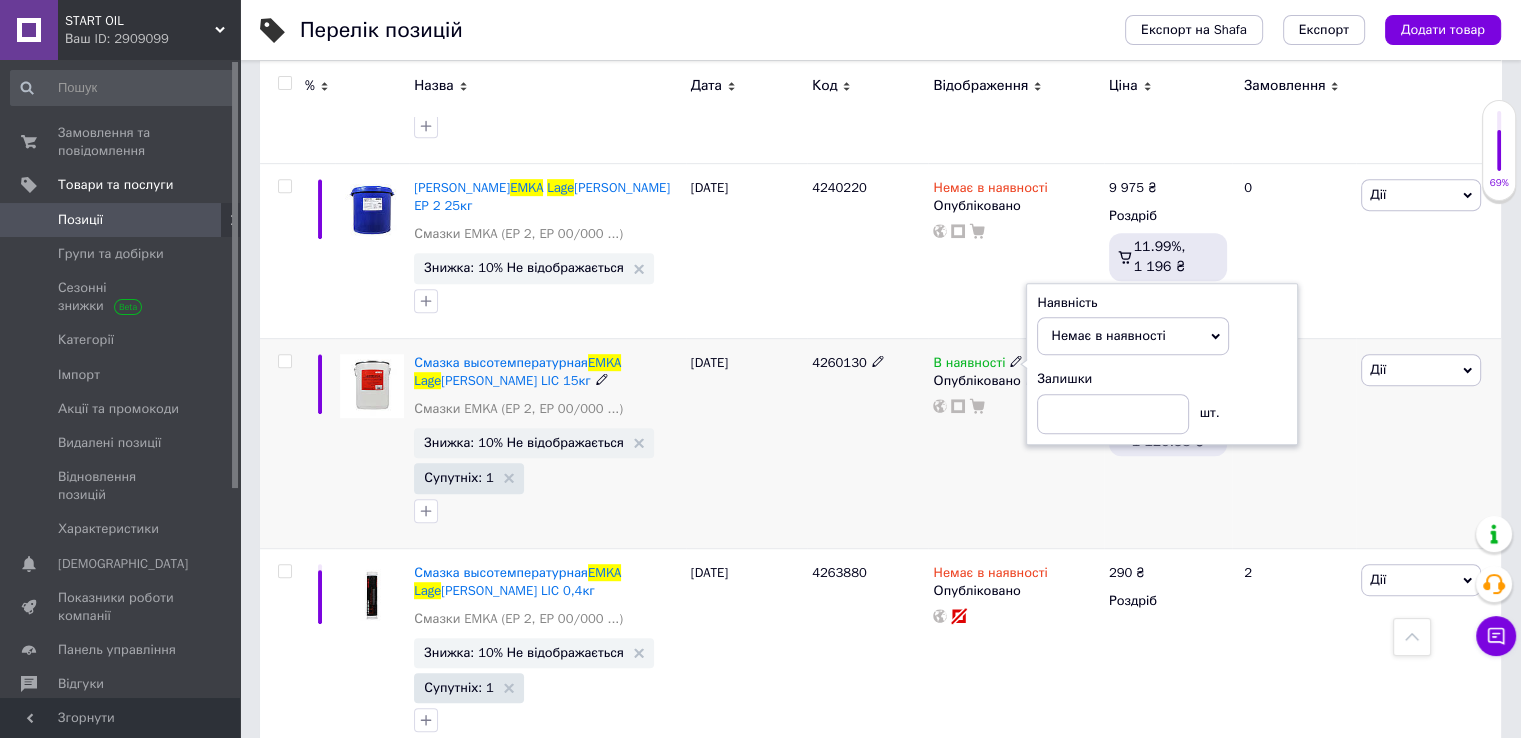 click on "4260130" at bounding box center [867, 443] 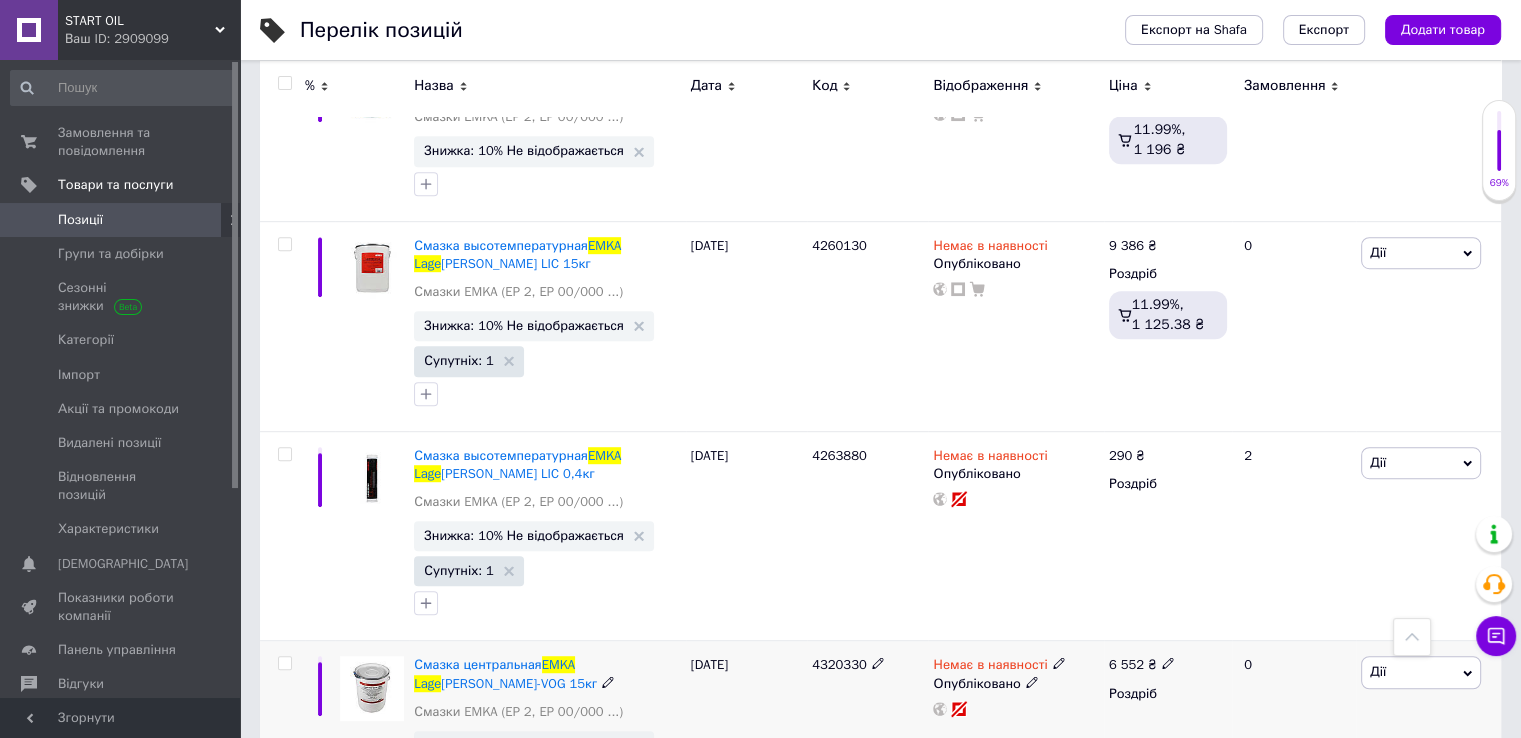 scroll, scrollTop: 1114, scrollLeft: 0, axis: vertical 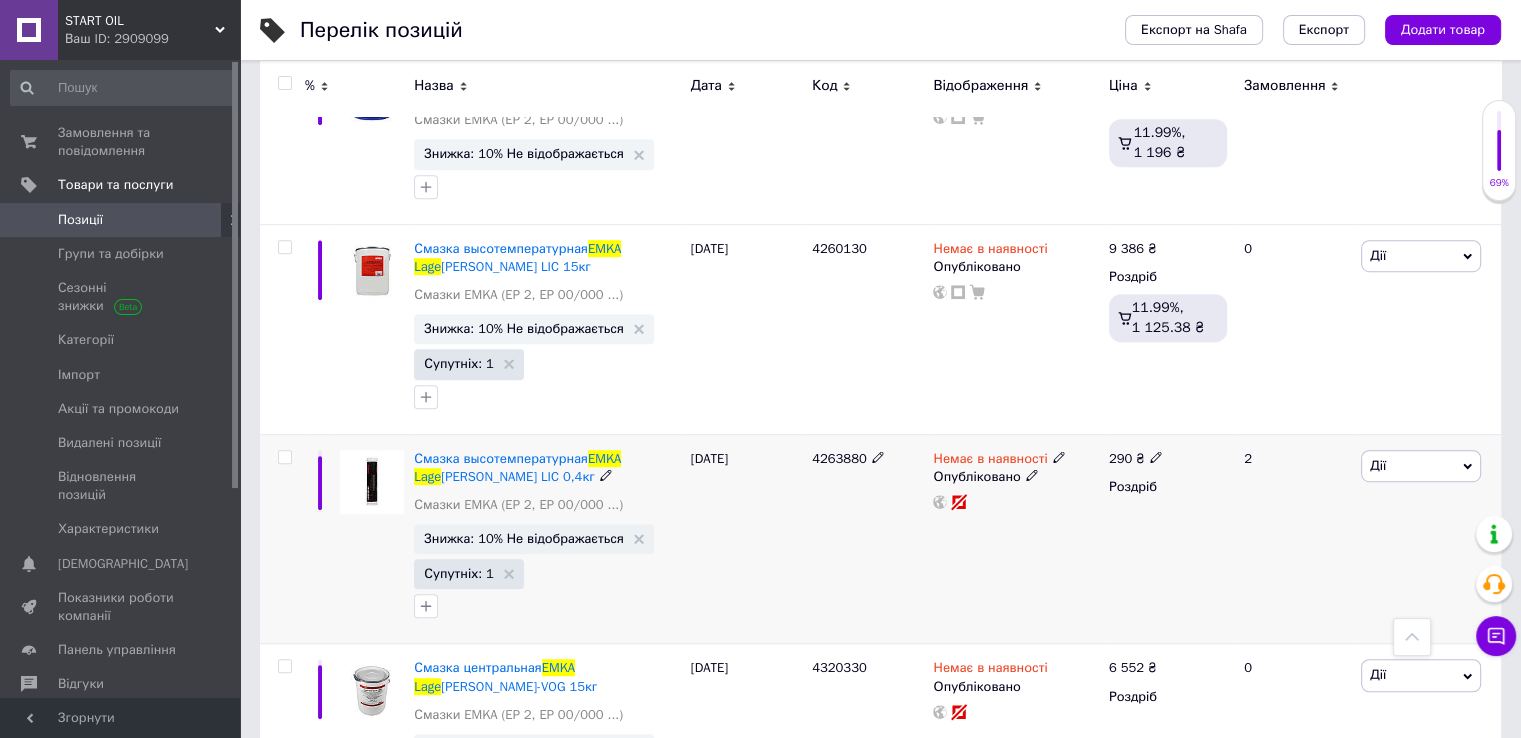 click on "Немає в наявності" at bounding box center [990, 461] 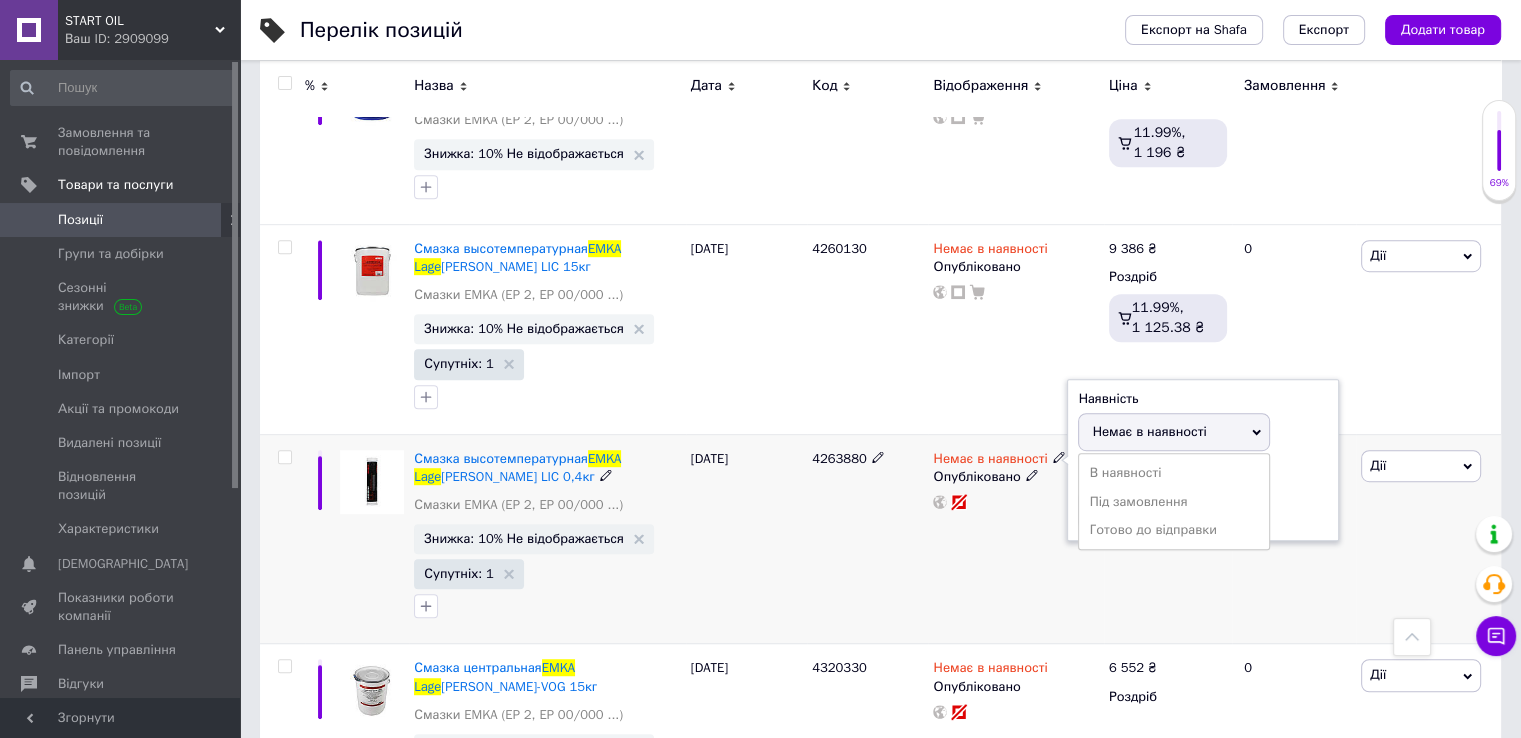 click on "4263880" at bounding box center [867, 539] 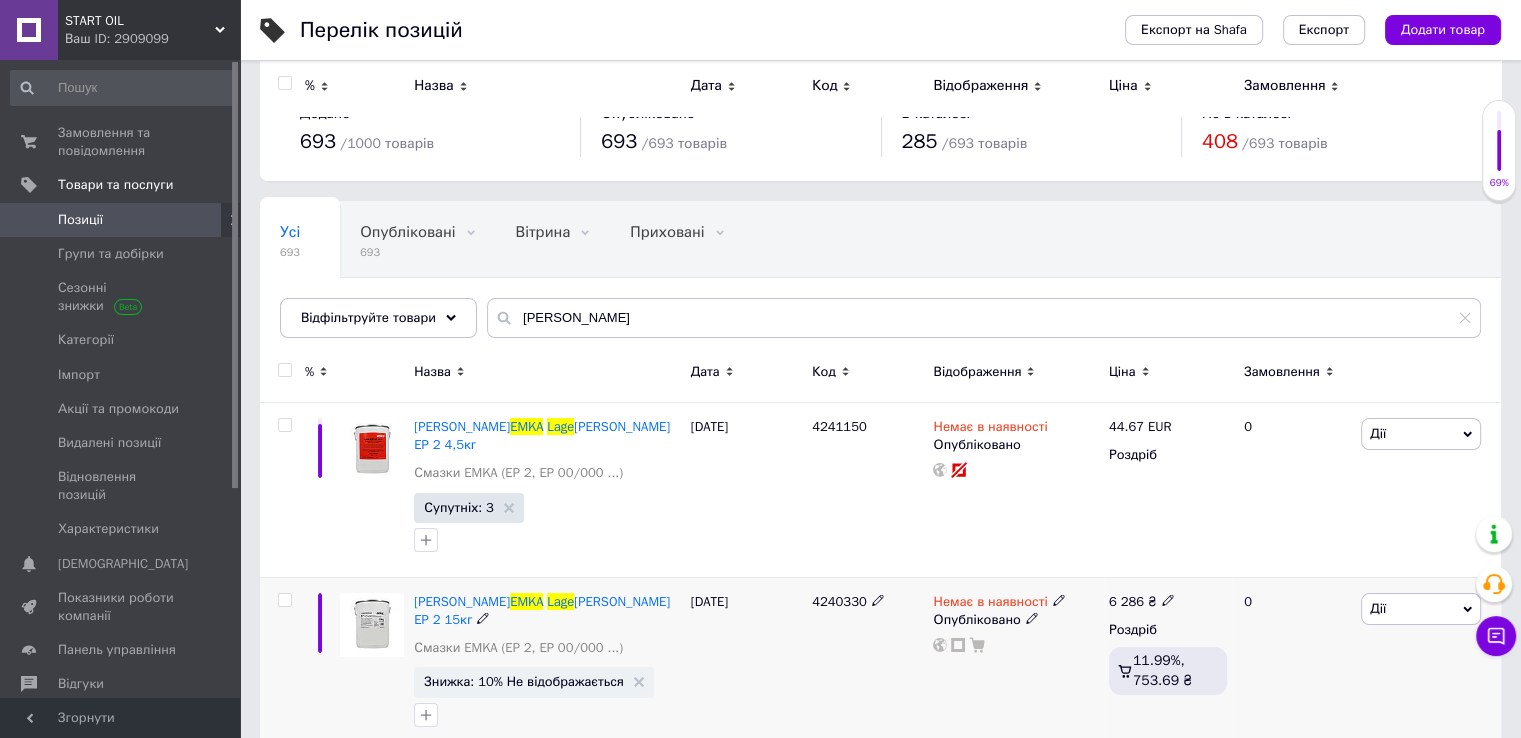 scroll, scrollTop: 0, scrollLeft: 0, axis: both 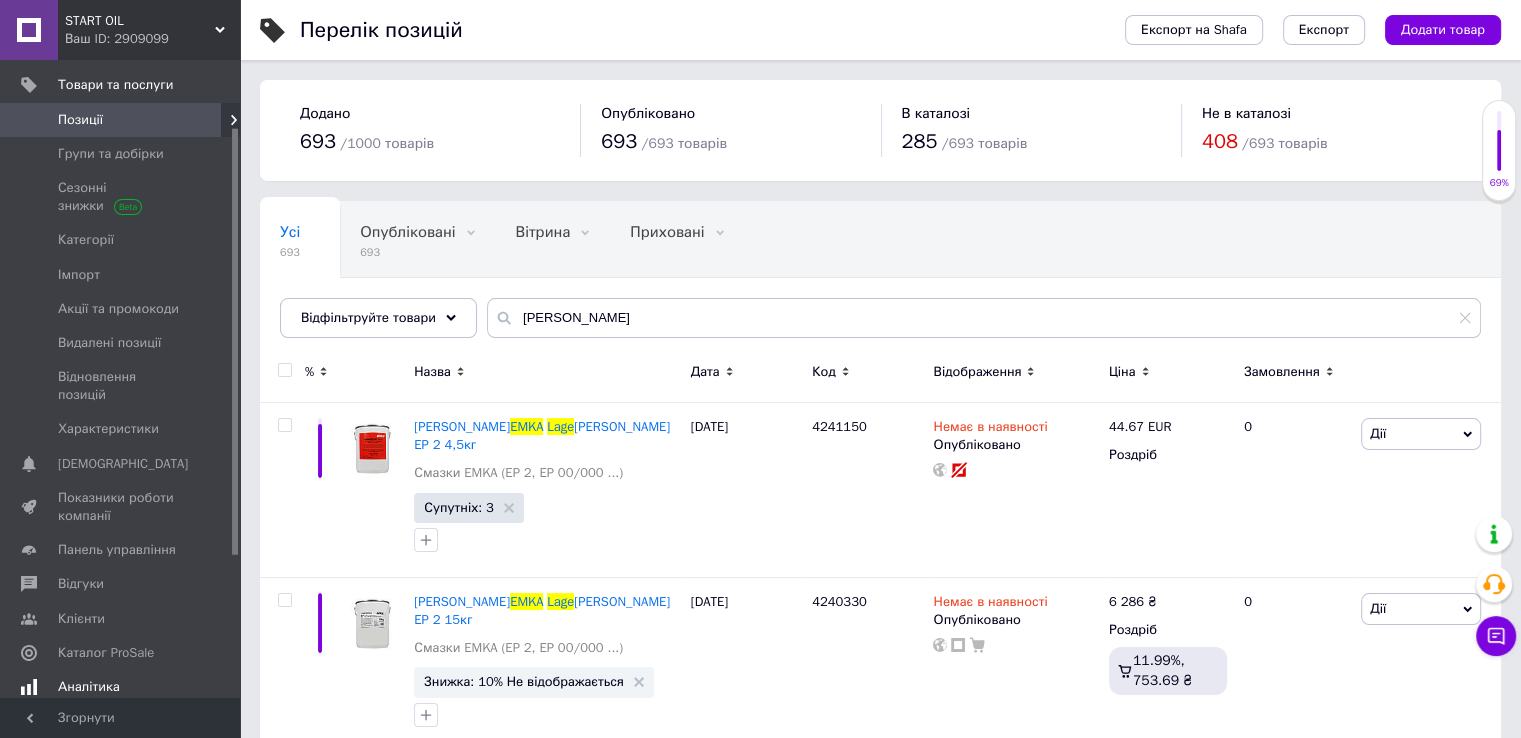 click on "Аналітика" at bounding box center (121, 687) 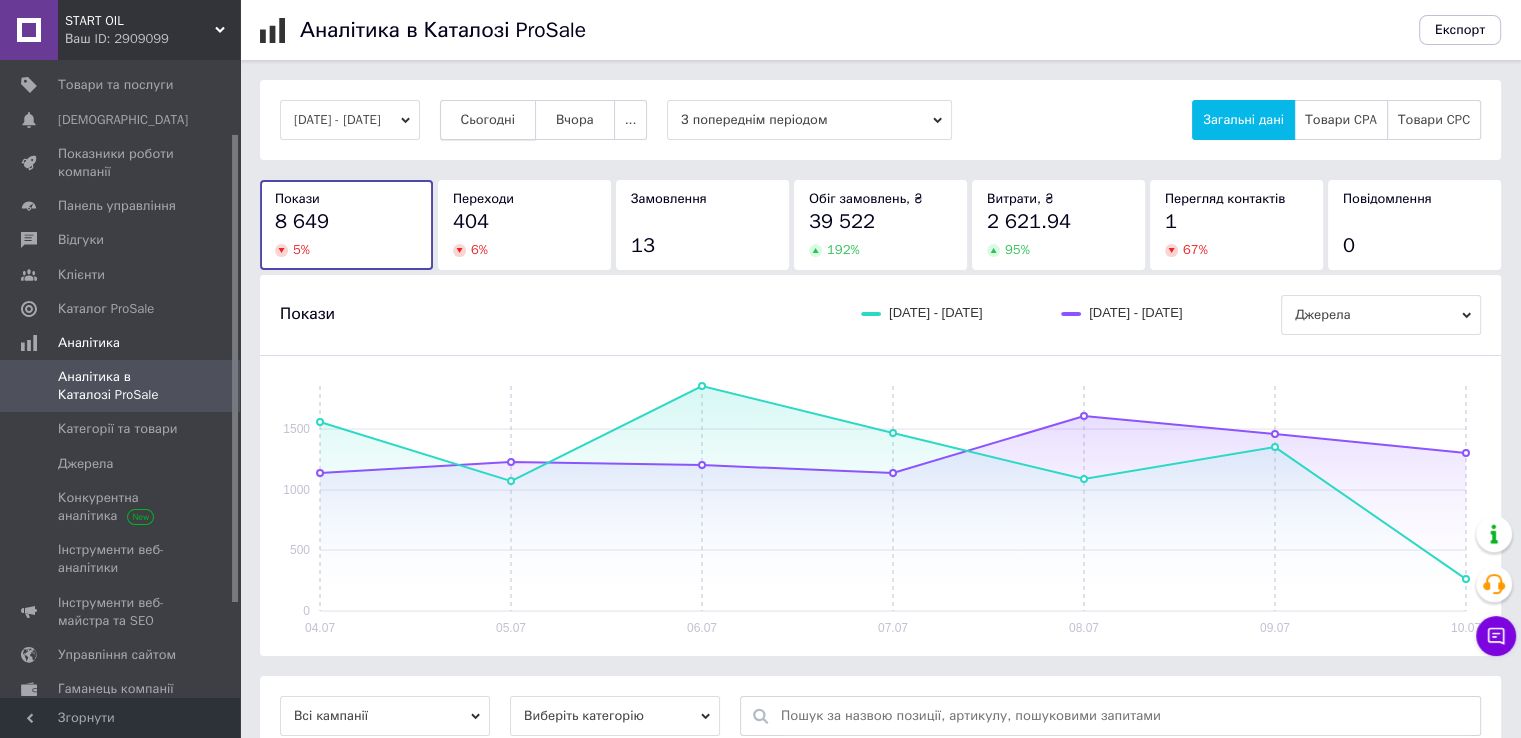click on "Сьогодні" at bounding box center [488, 120] 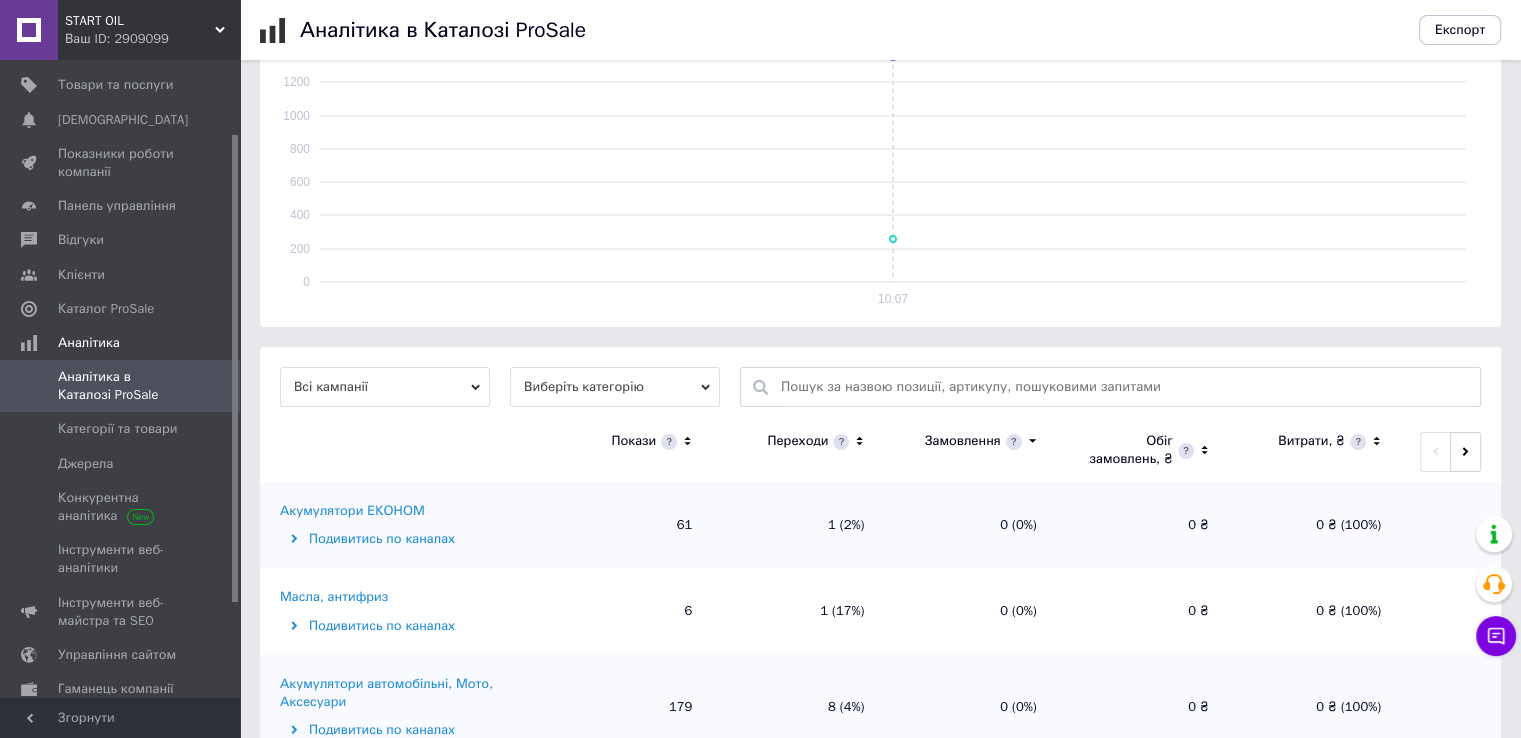 scroll, scrollTop: 476, scrollLeft: 0, axis: vertical 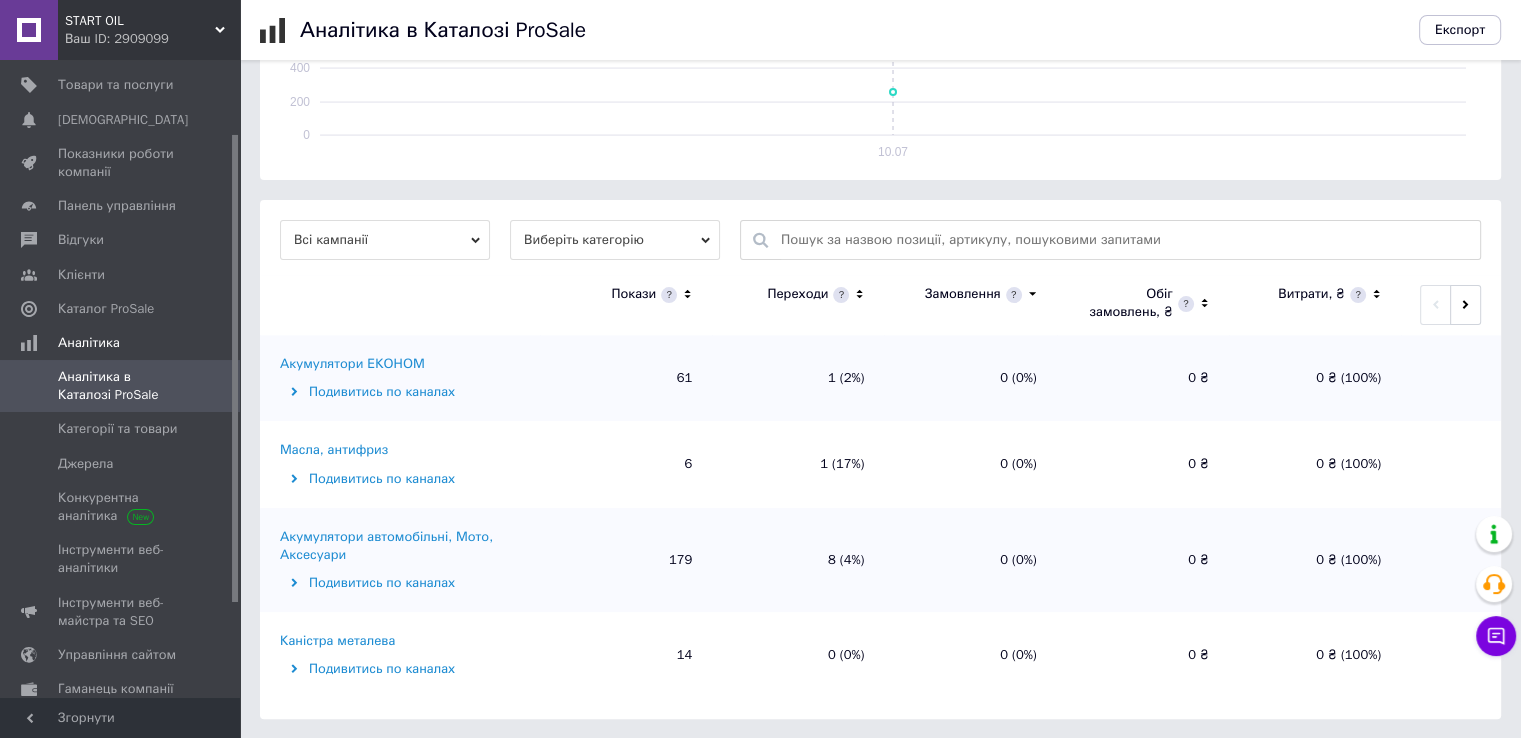 click on "Акумулятори ЕКОНОМ" at bounding box center (352, 364) 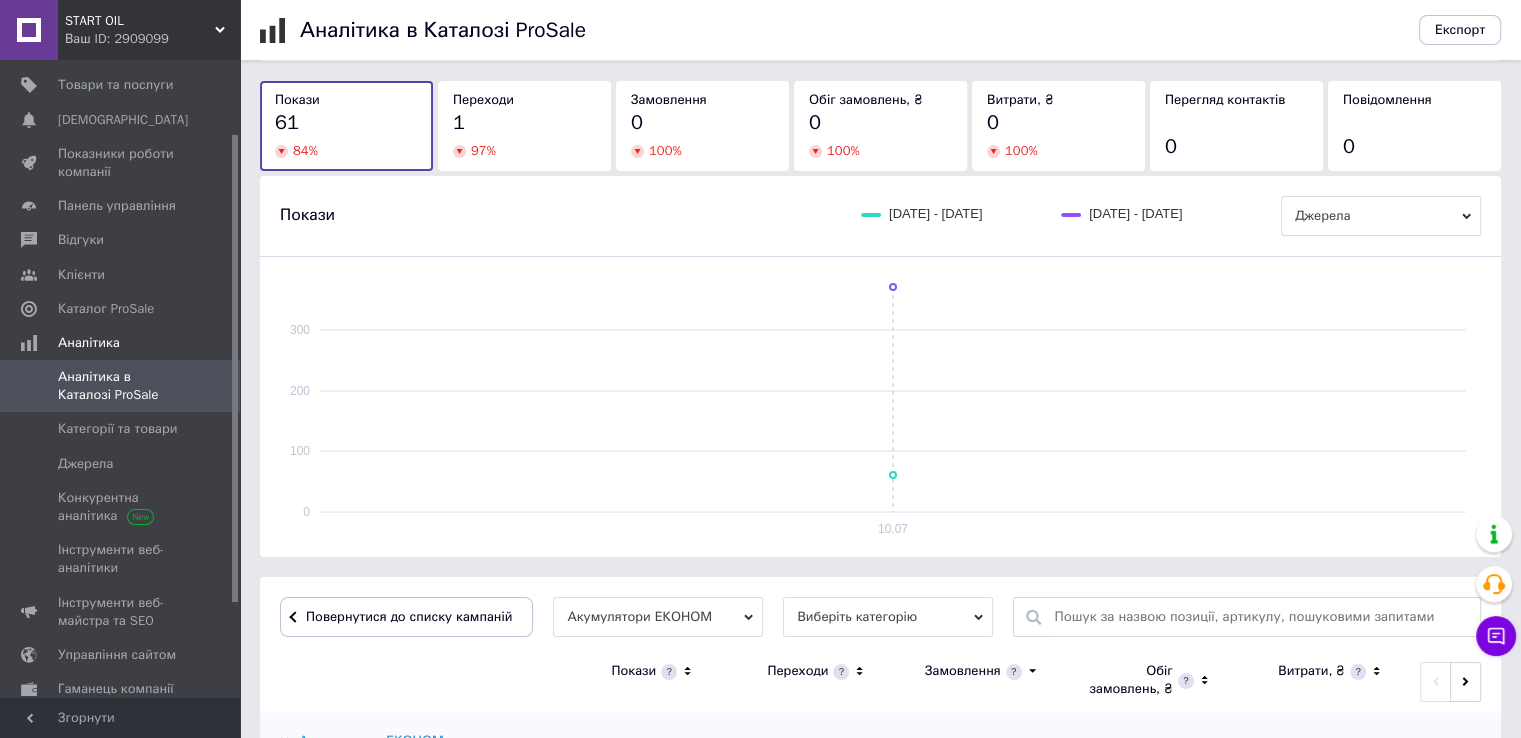 scroll, scrollTop: 285, scrollLeft: 0, axis: vertical 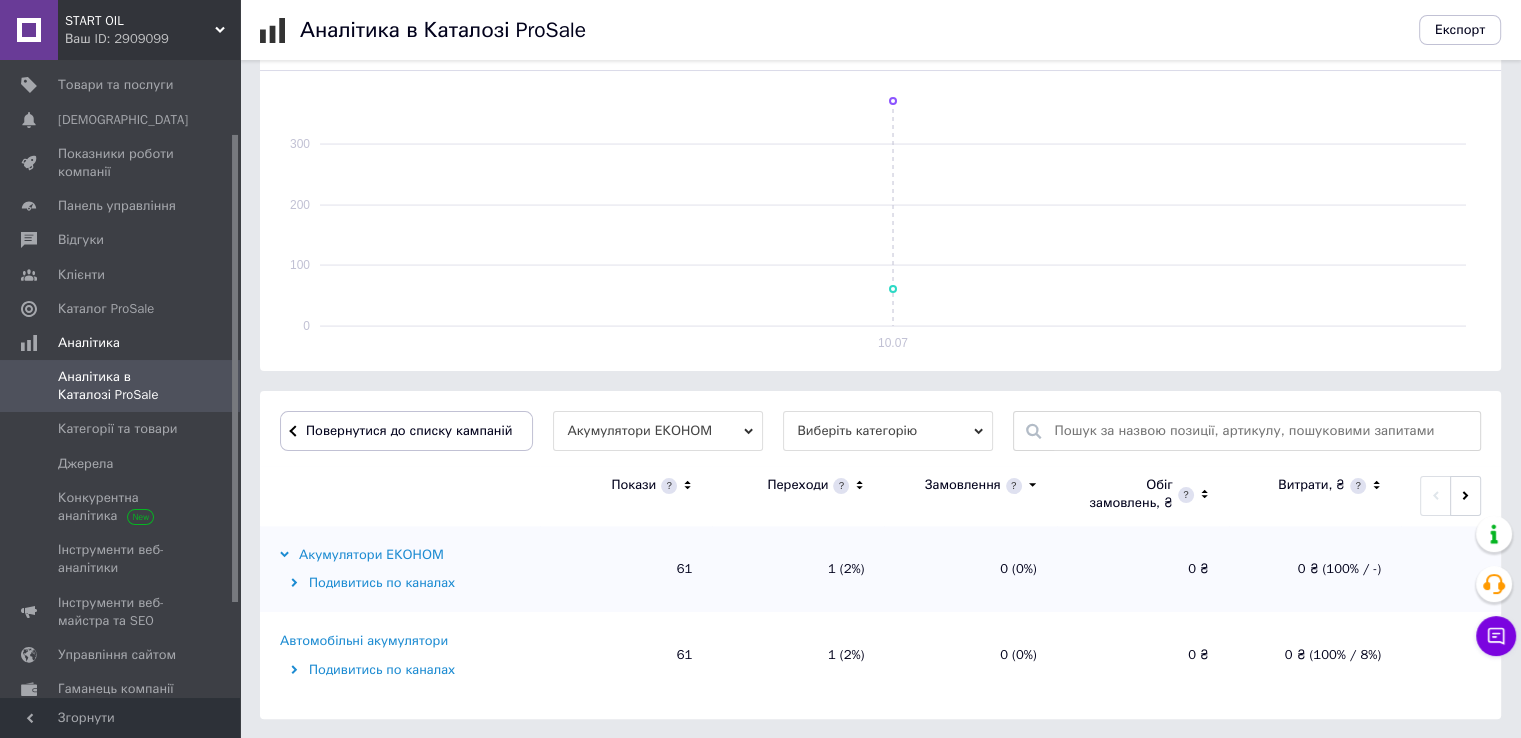 click on "Автомобільні акумулятори" at bounding box center (364, 641) 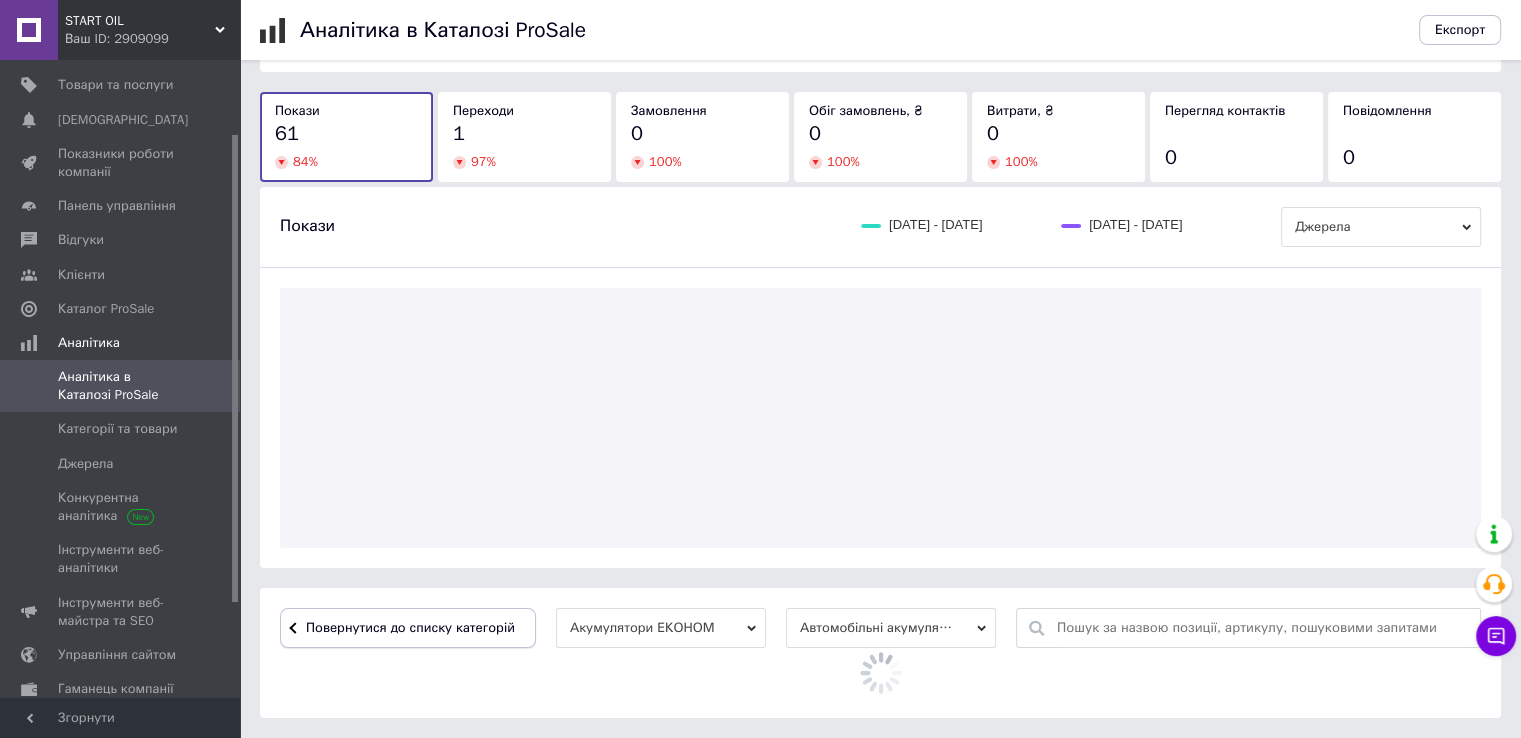 scroll, scrollTop: 476, scrollLeft: 0, axis: vertical 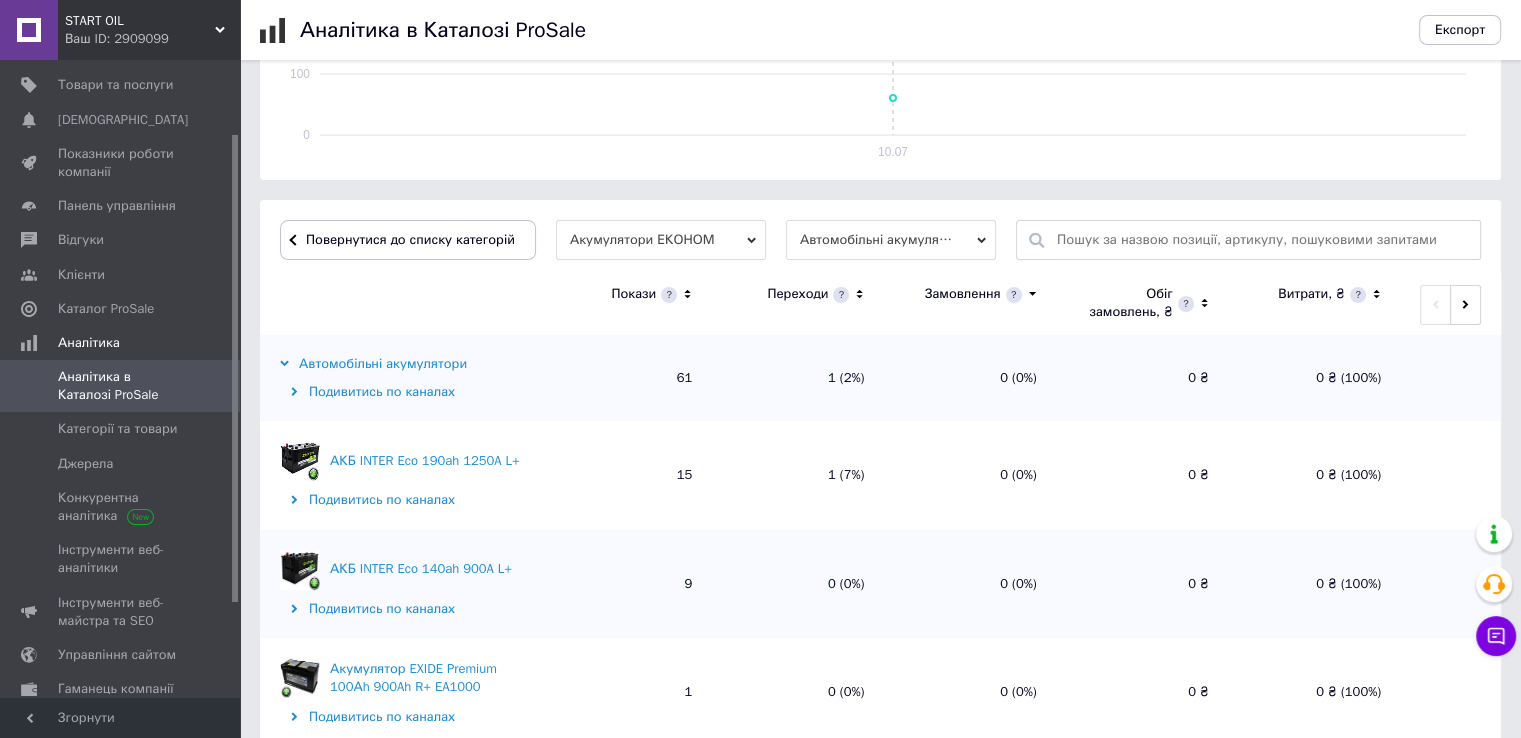 click at bounding box center (212, 386) 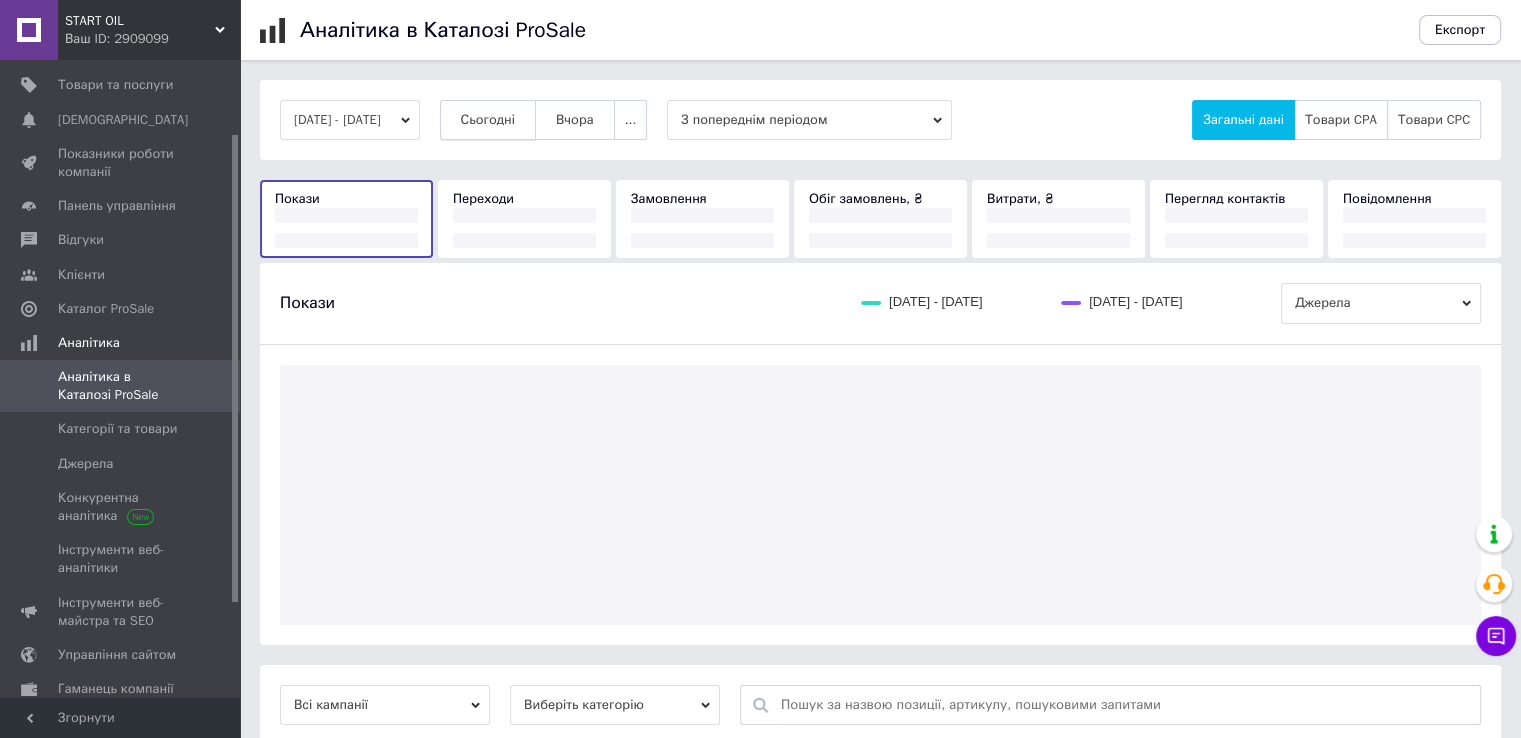 click on "Сьогодні" at bounding box center [488, 120] 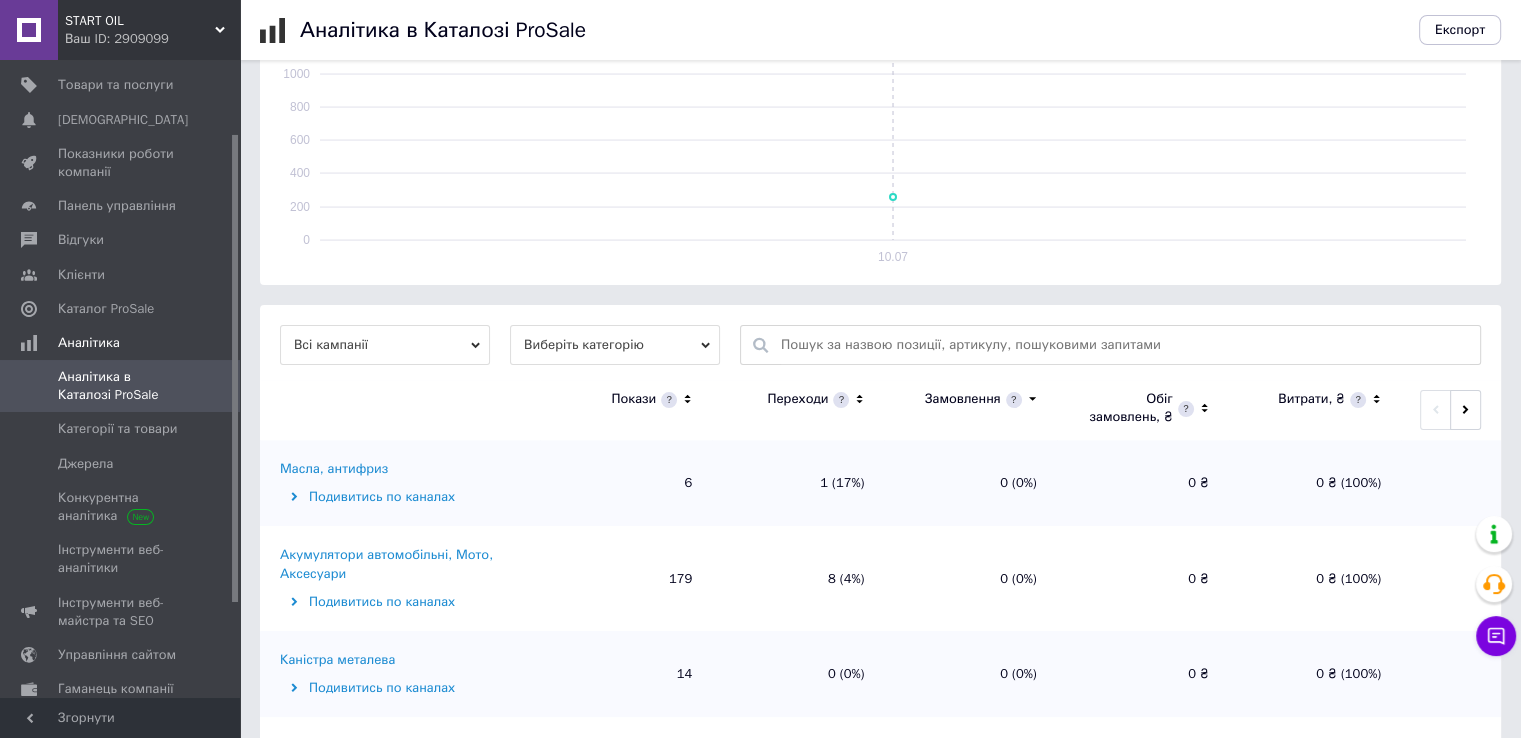 scroll, scrollTop: 476, scrollLeft: 0, axis: vertical 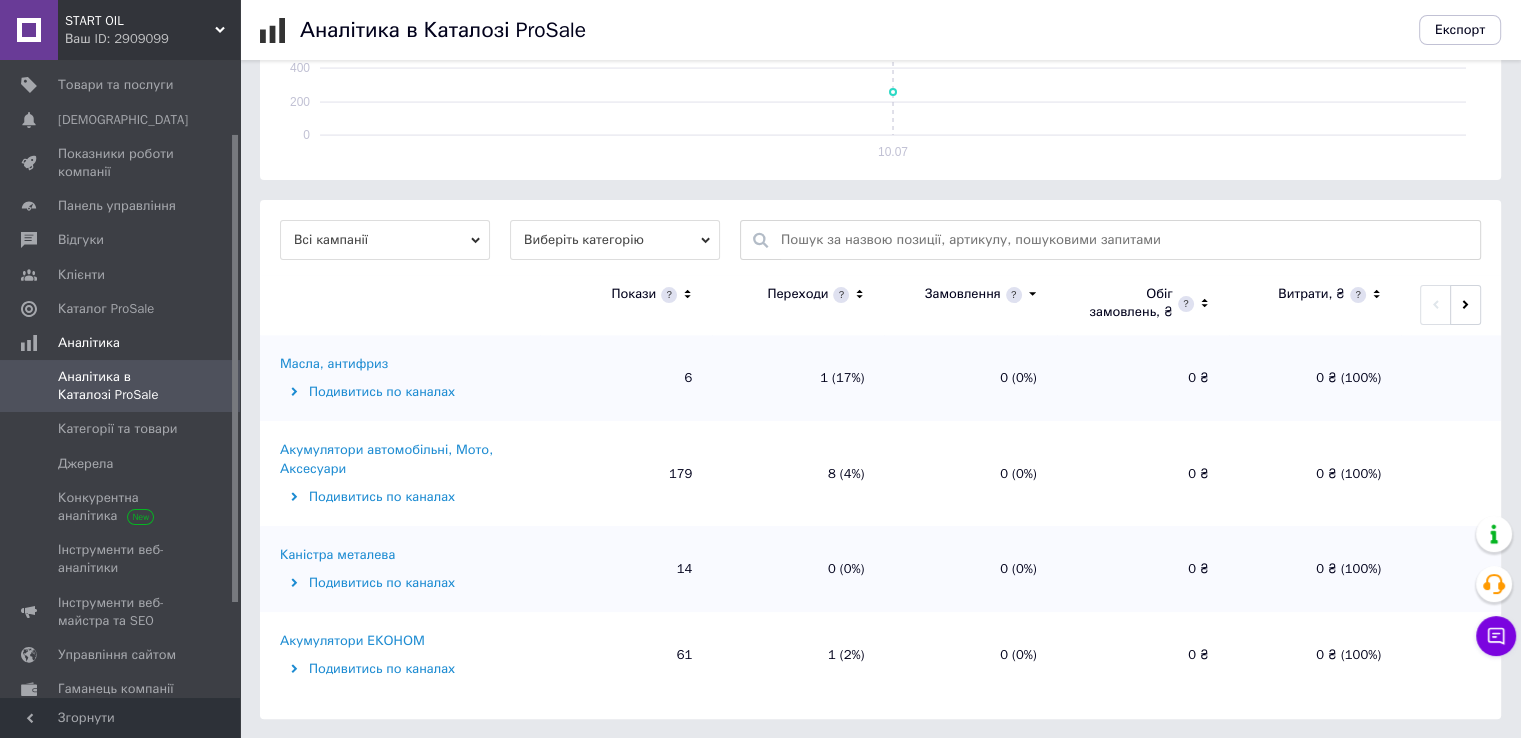 click on "Акумулятори автомобільні, Мото, Аксесуари" at bounding box center [407, 459] 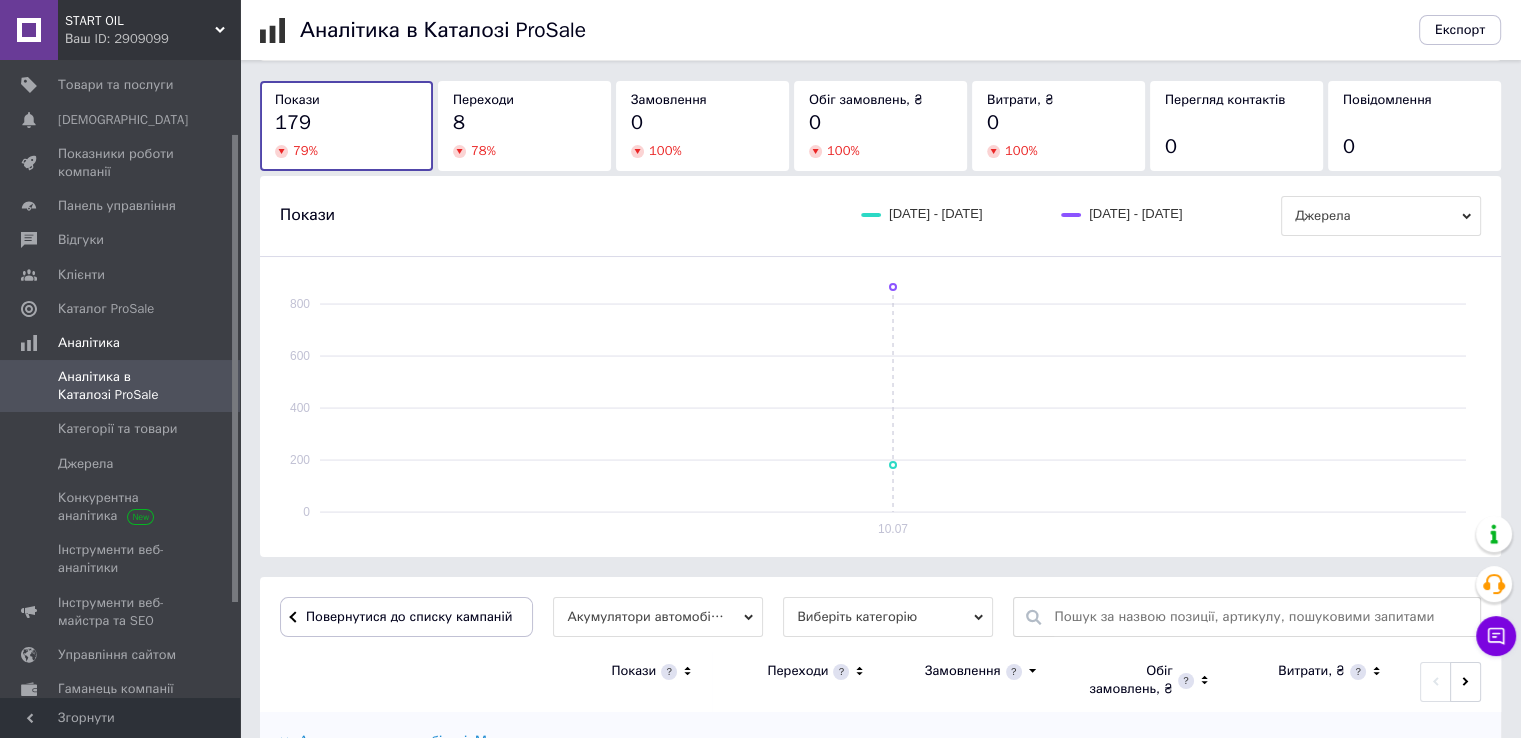 scroll, scrollTop: 476, scrollLeft: 0, axis: vertical 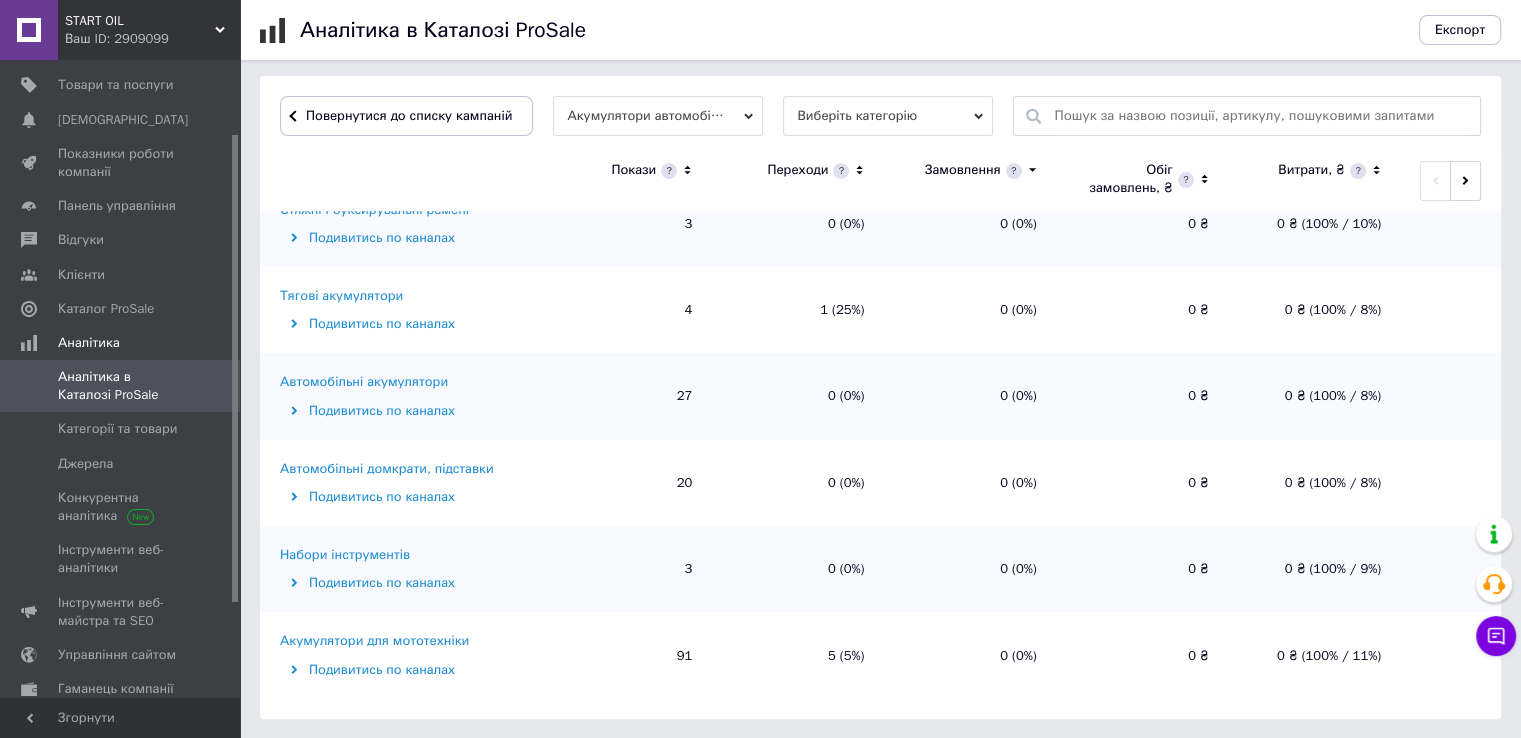 click on "Тягові акумулятори" at bounding box center (341, 296) 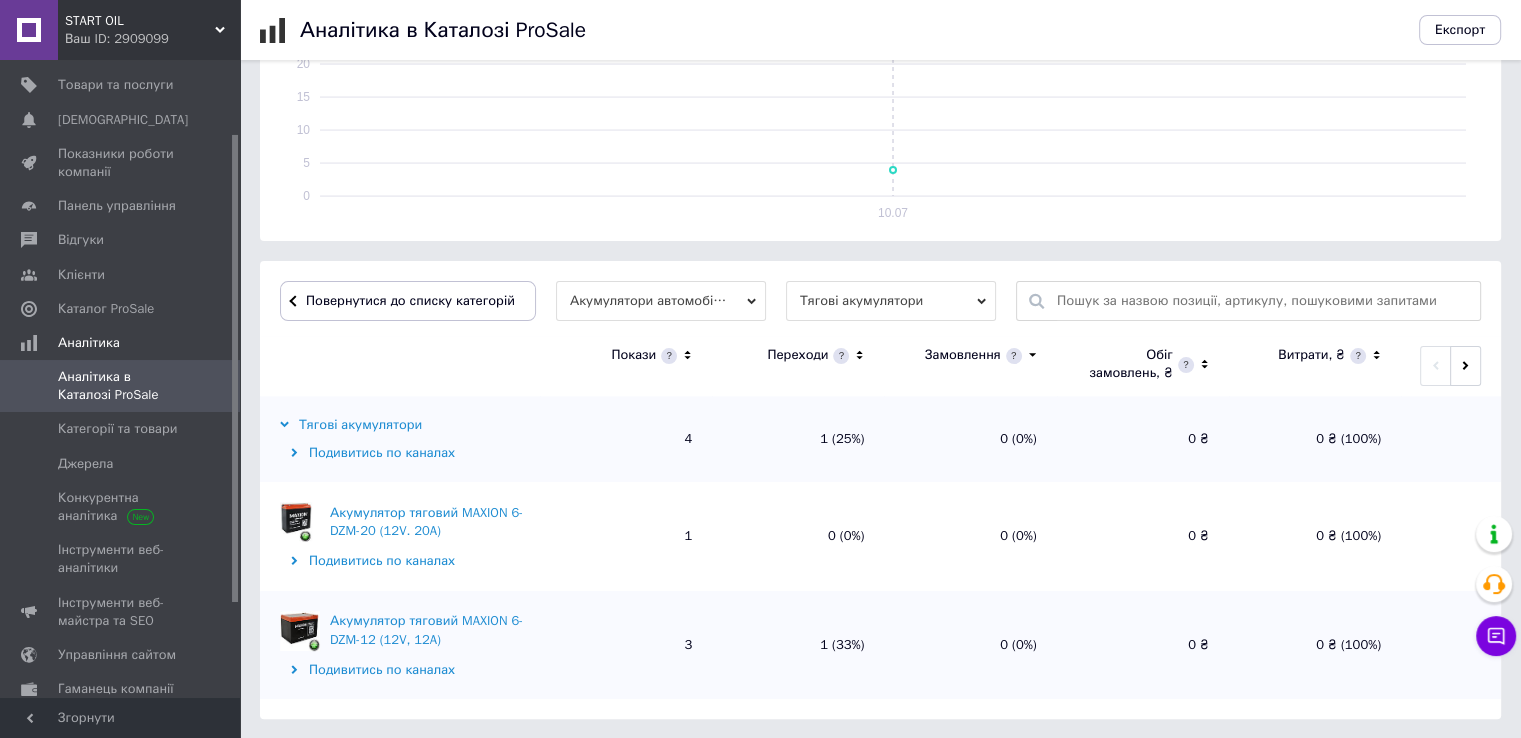 scroll, scrollTop: 415, scrollLeft: 0, axis: vertical 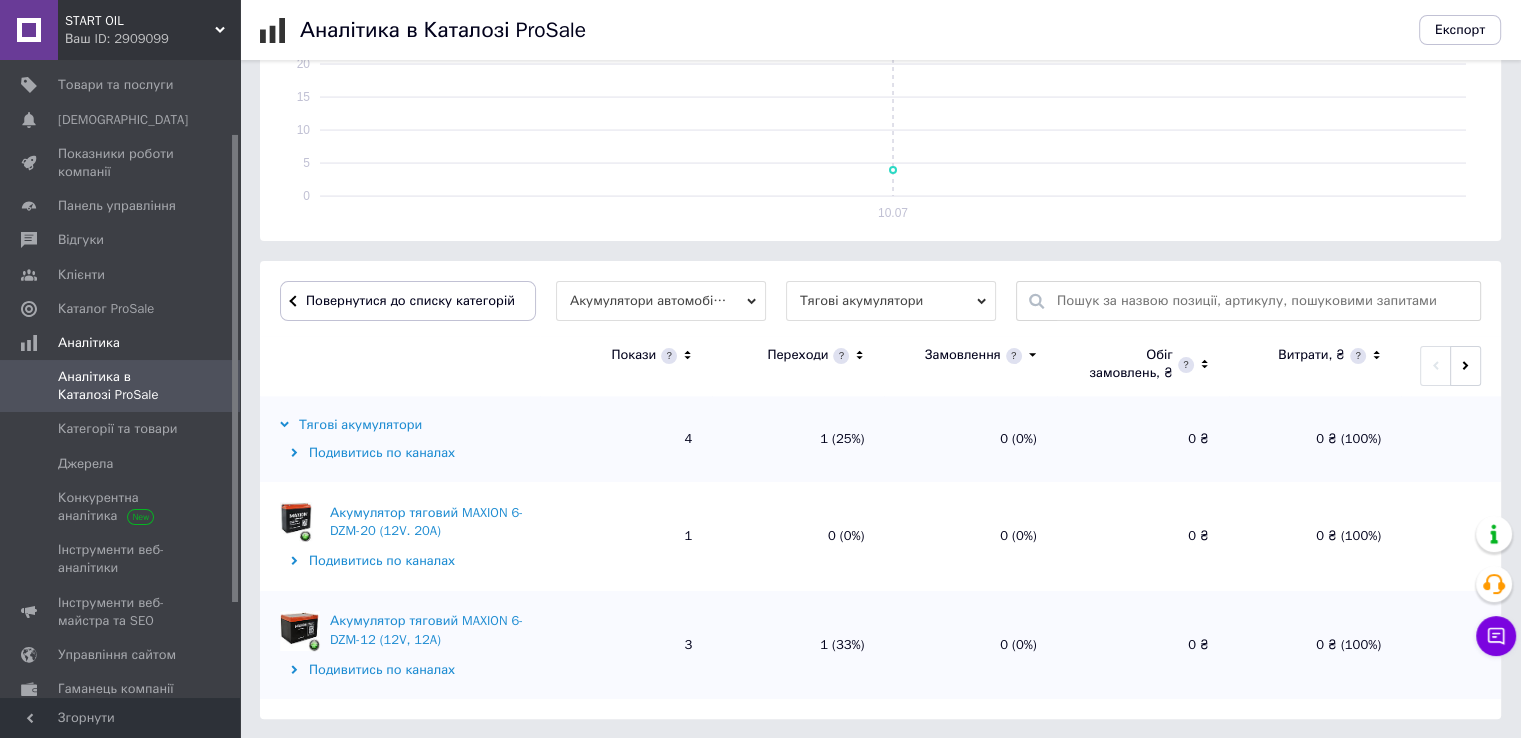 click on "Аналітика в Каталозі ProSale" at bounding box center (121, 386) 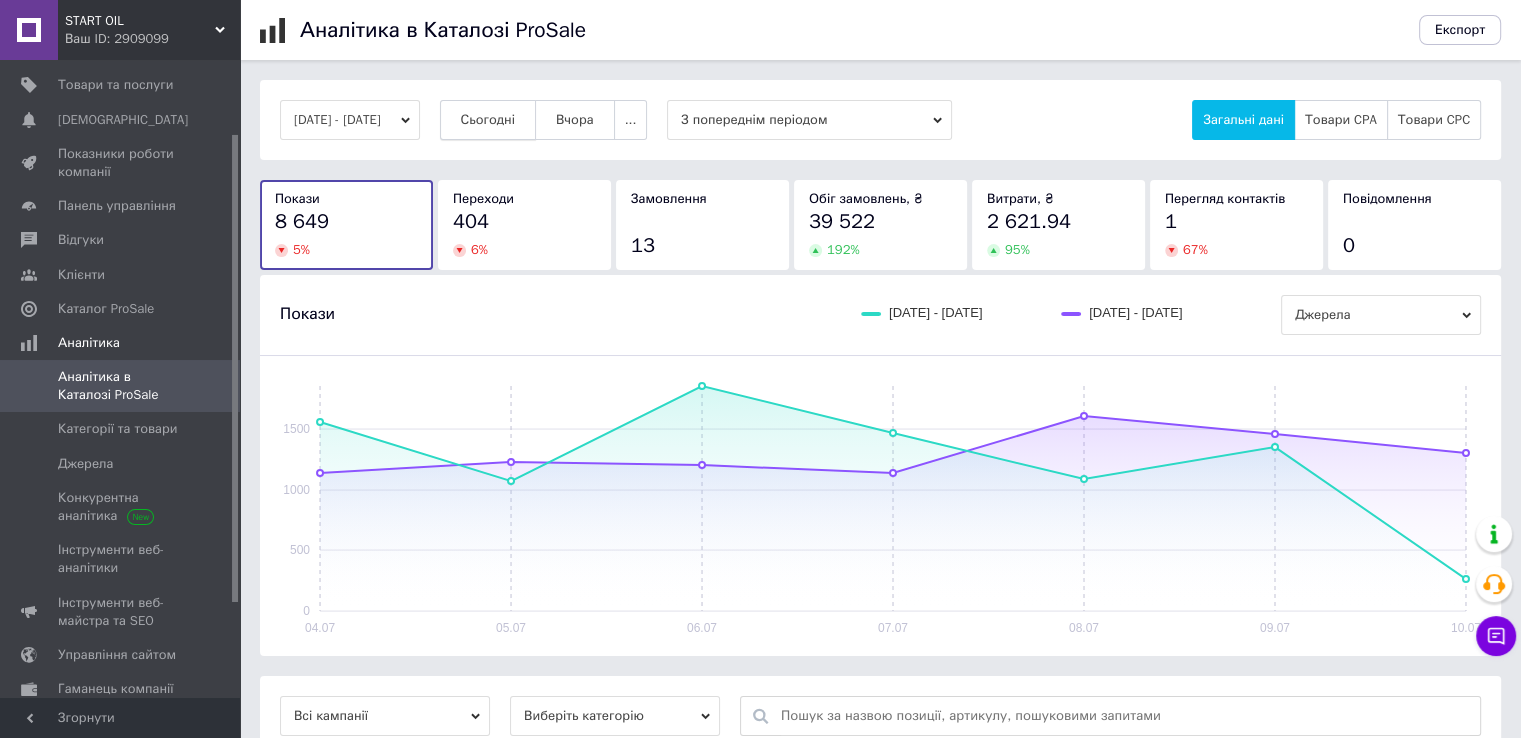 click on "Сьогодні" at bounding box center [488, 120] 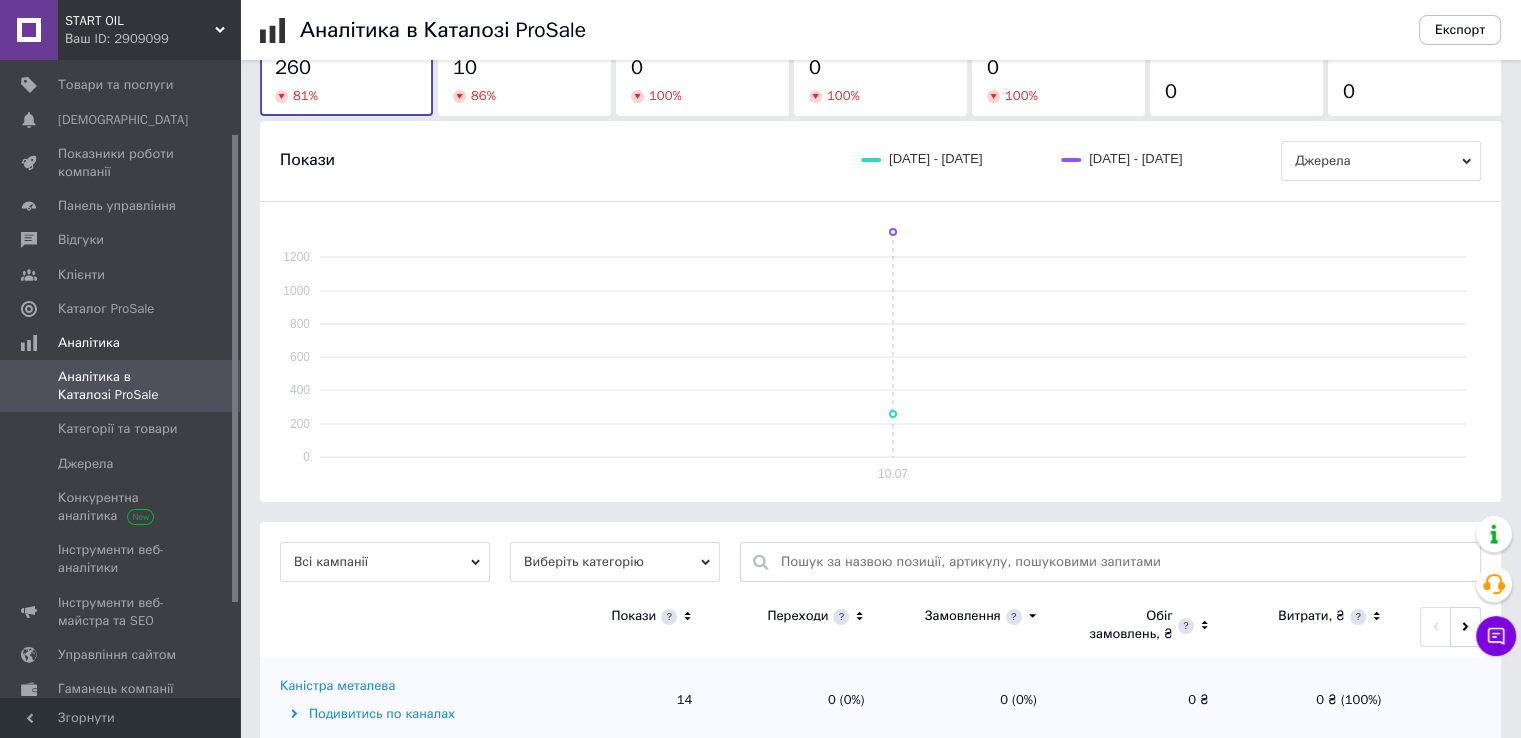 scroll, scrollTop: 400, scrollLeft: 0, axis: vertical 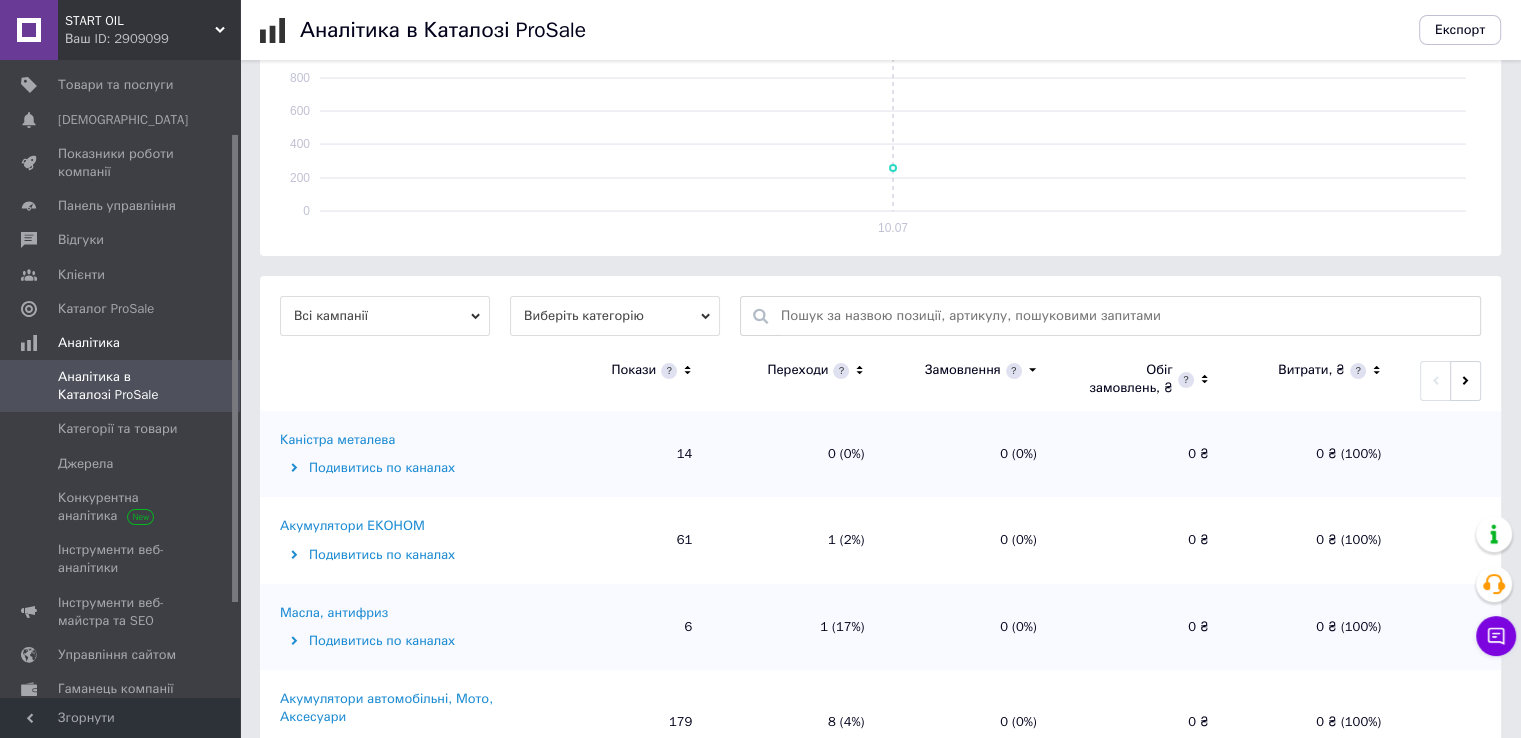 click on "Аналітика в Каталозі ProSale" at bounding box center [121, 386] 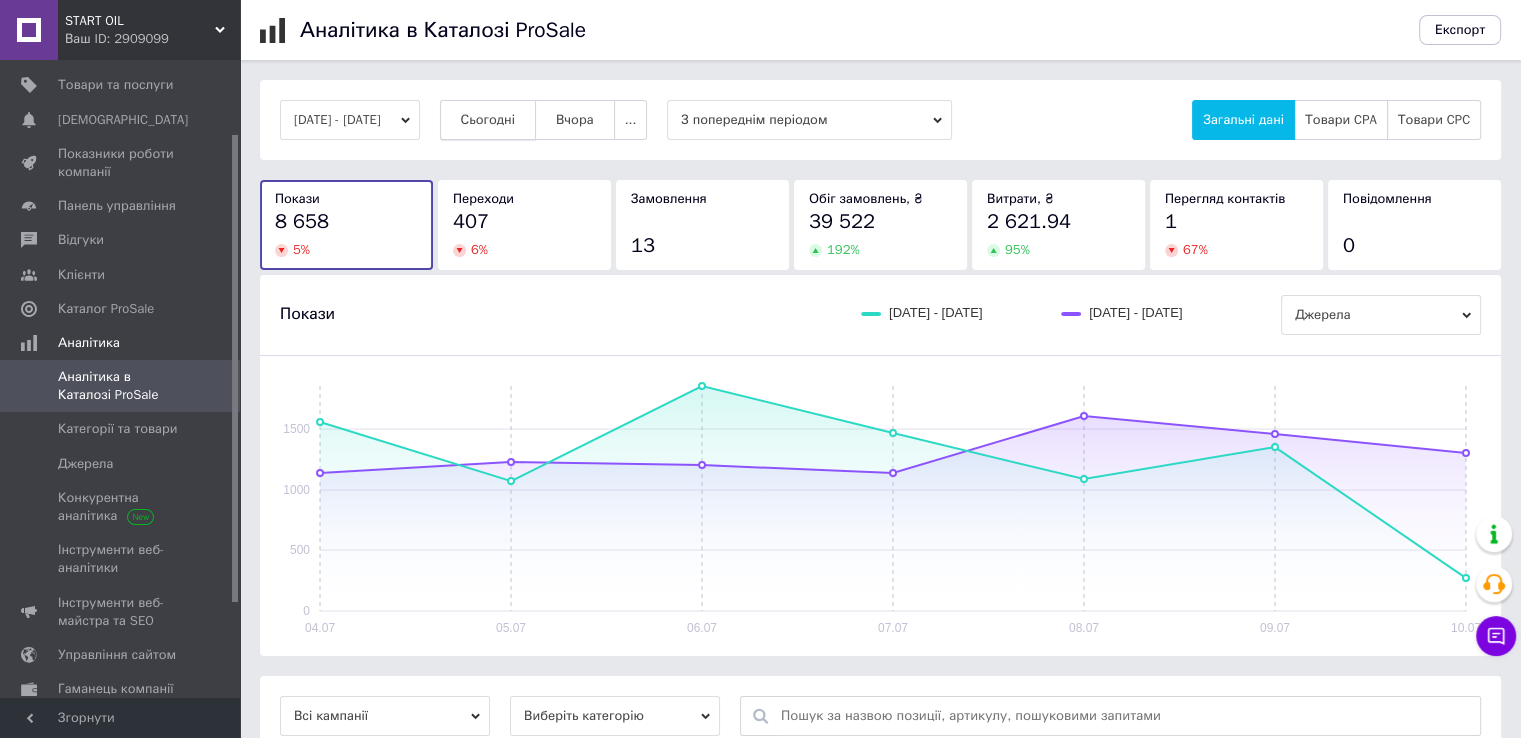click on "Сьогодні" at bounding box center (488, 120) 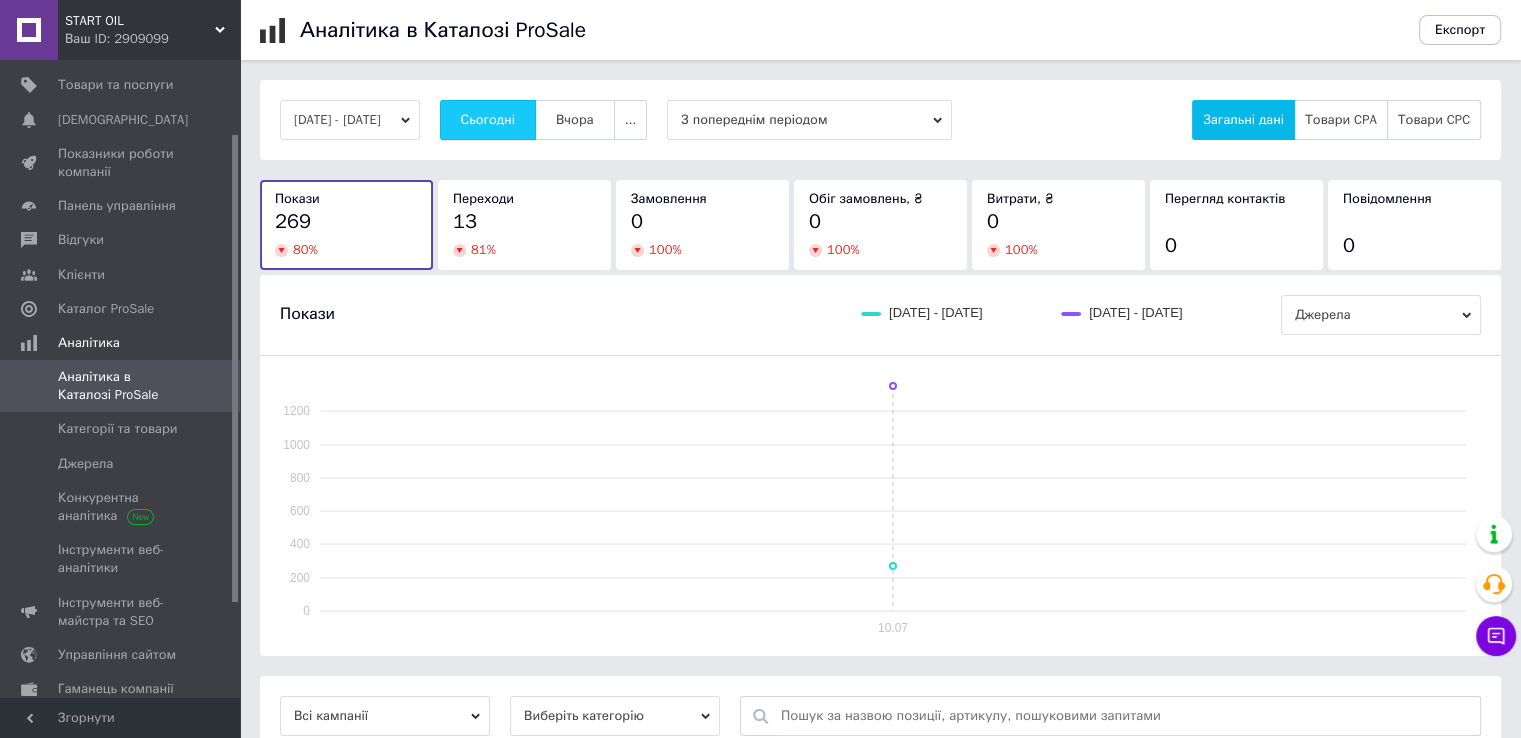 click on "Сьогодні" at bounding box center (488, 120) 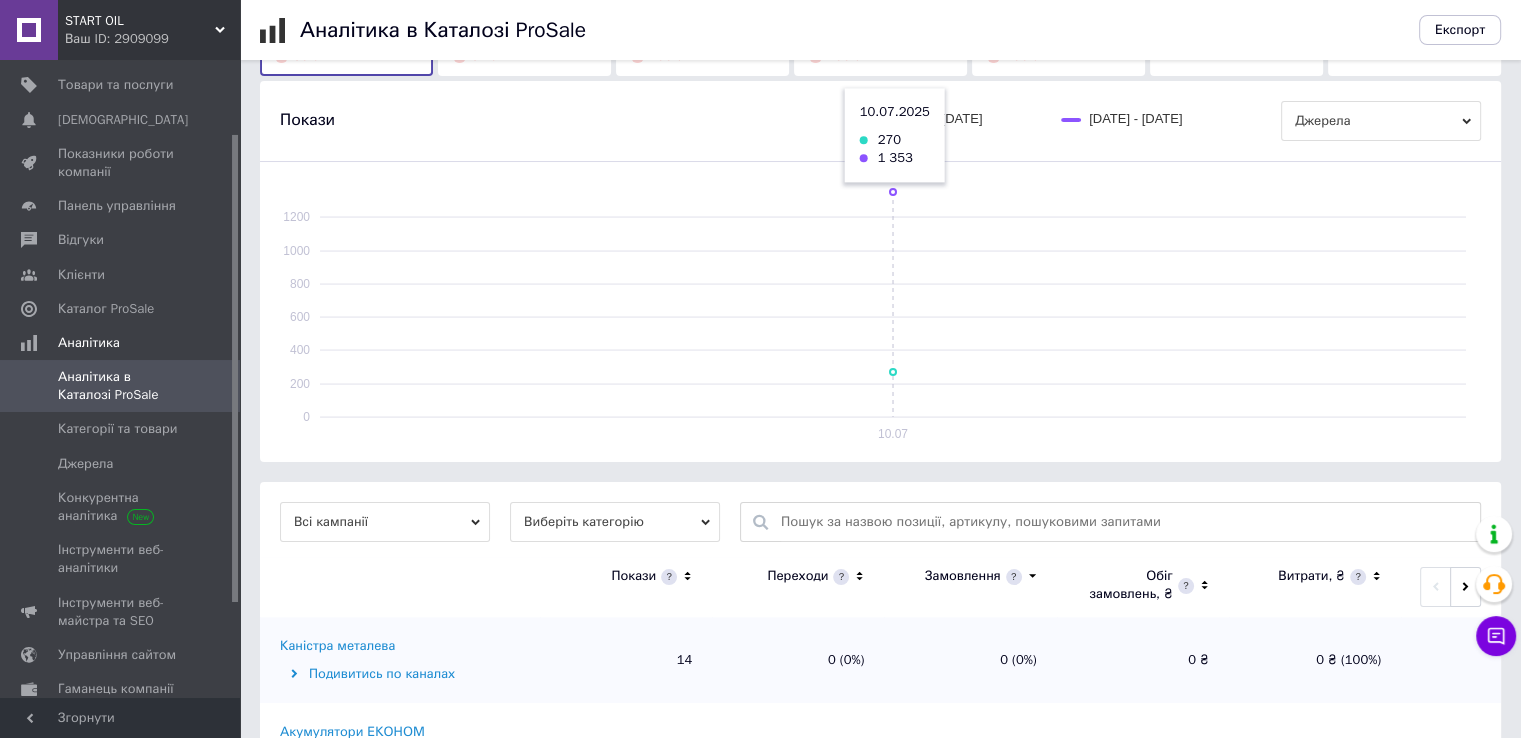 scroll, scrollTop: 476, scrollLeft: 0, axis: vertical 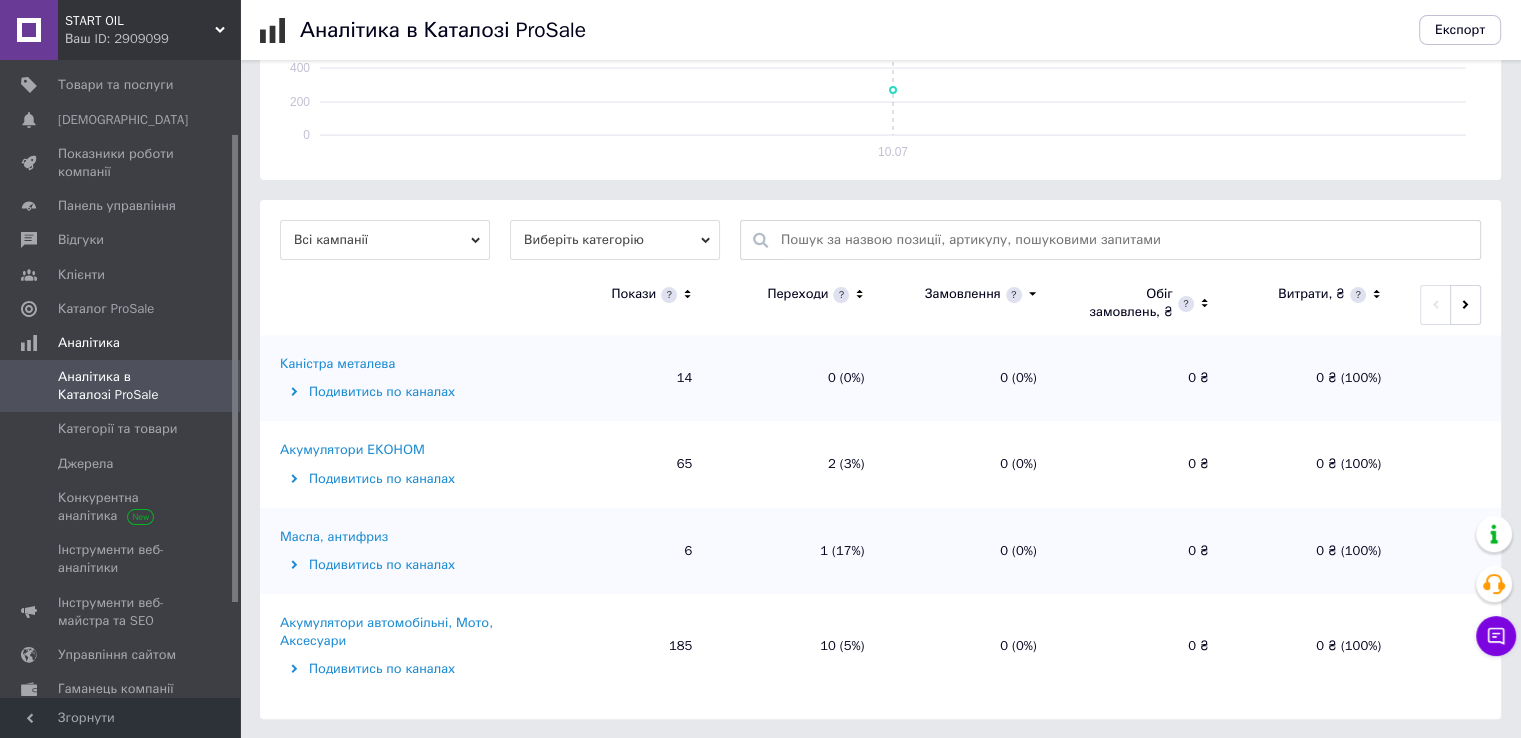 click on "Акумулятори ЕКОНОМ" at bounding box center (352, 450) 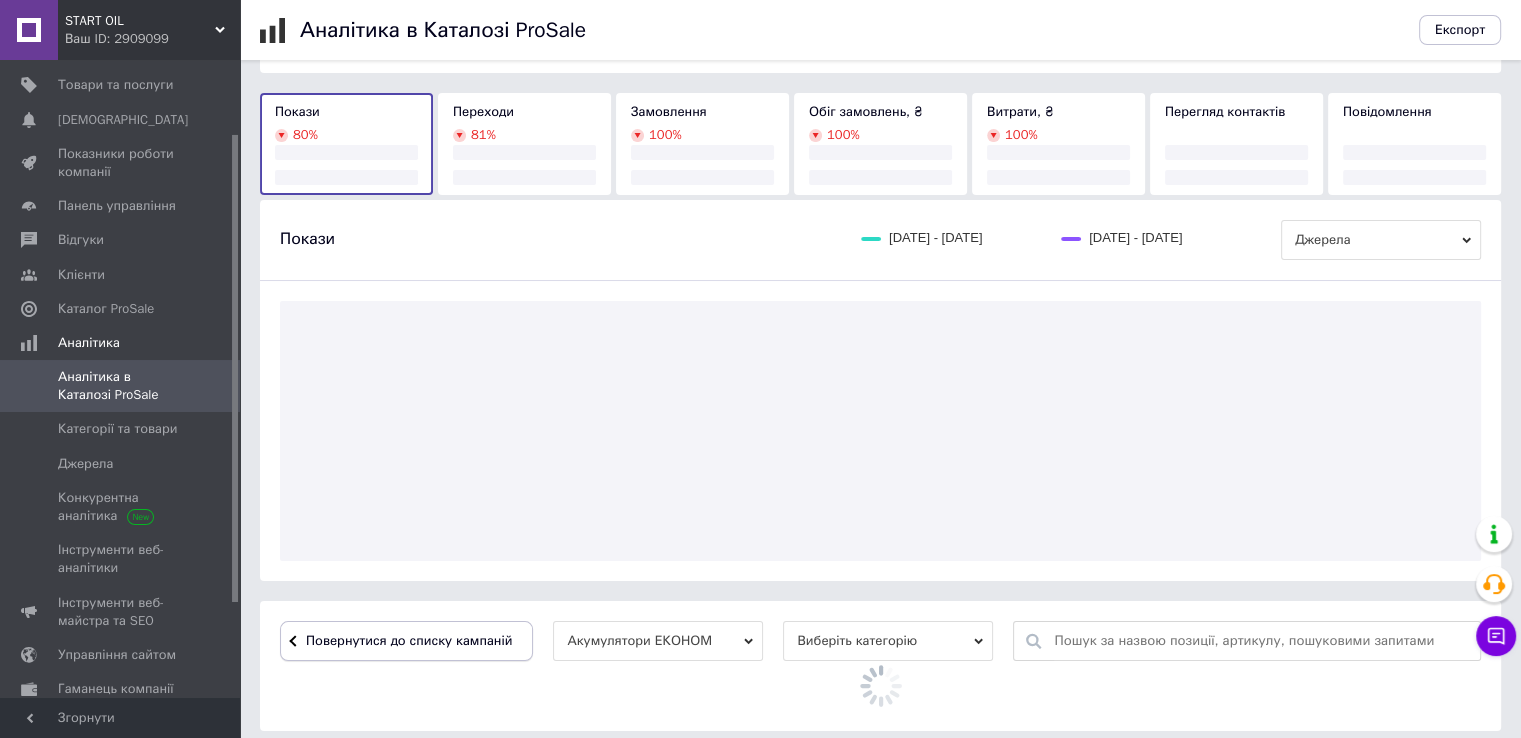scroll, scrollTop: 285, scrollLeft: 0, axis: vertical 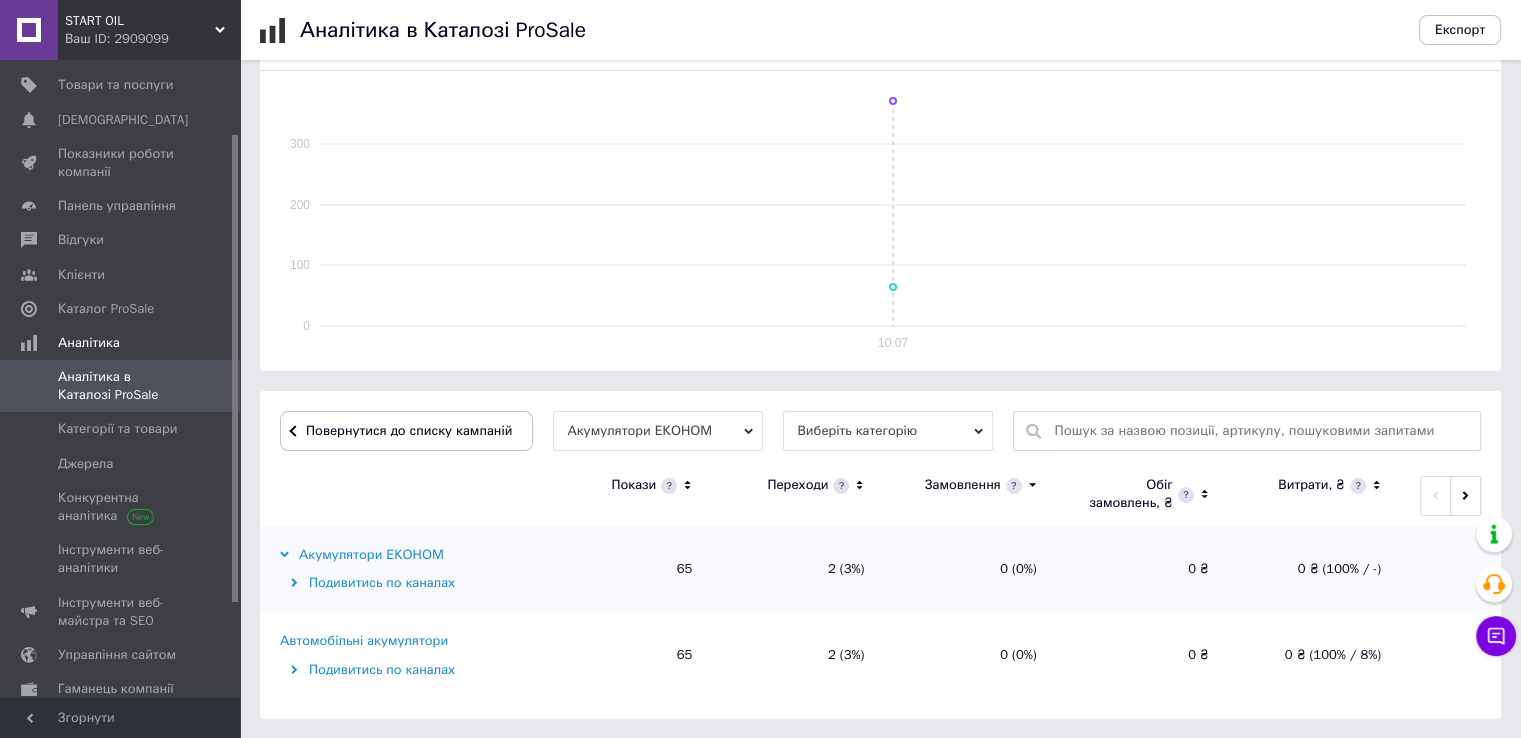 click on "Автомобільні акумулятори" at bounding box center [364, 641] 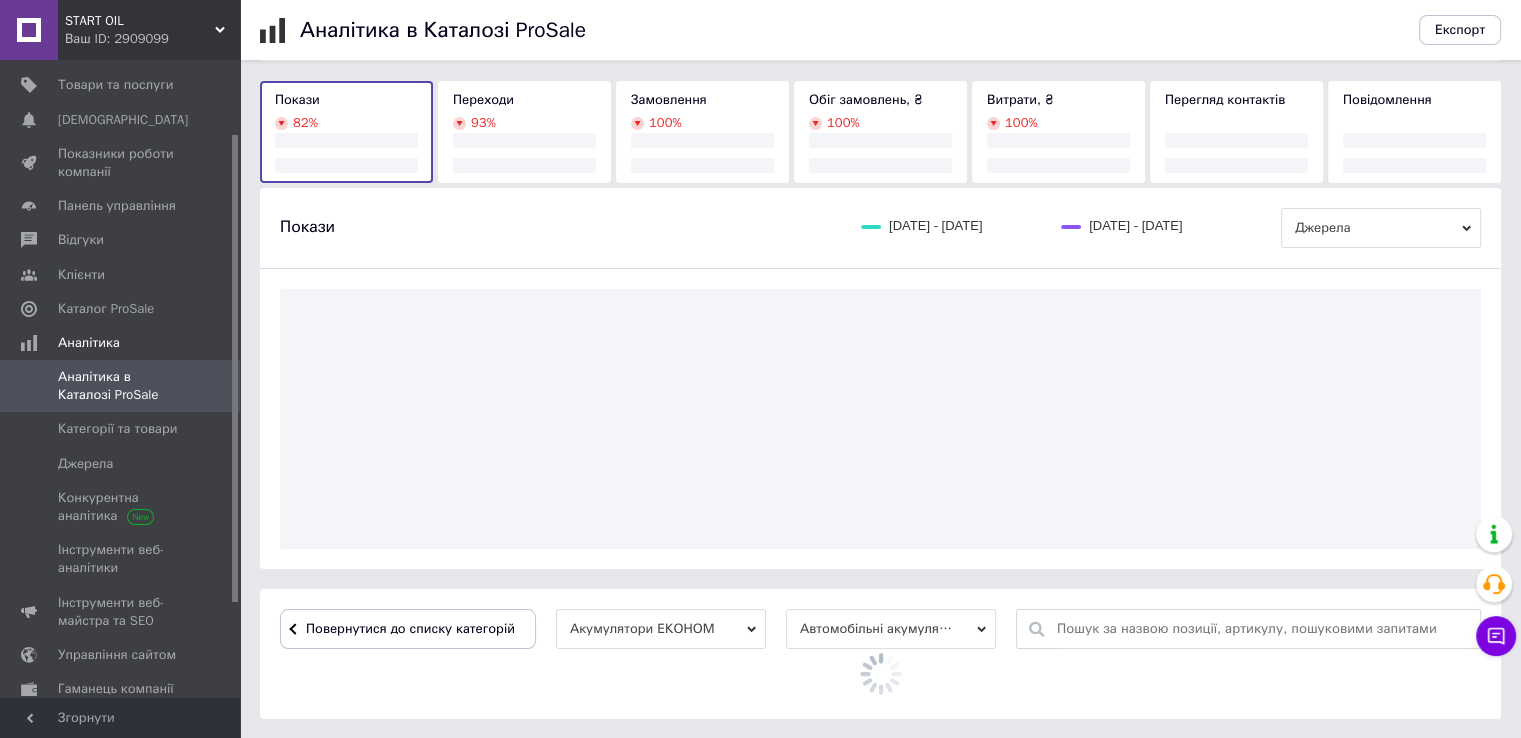 scroll, scrollTop: 476, scrollLeft: 0, axis: vertical 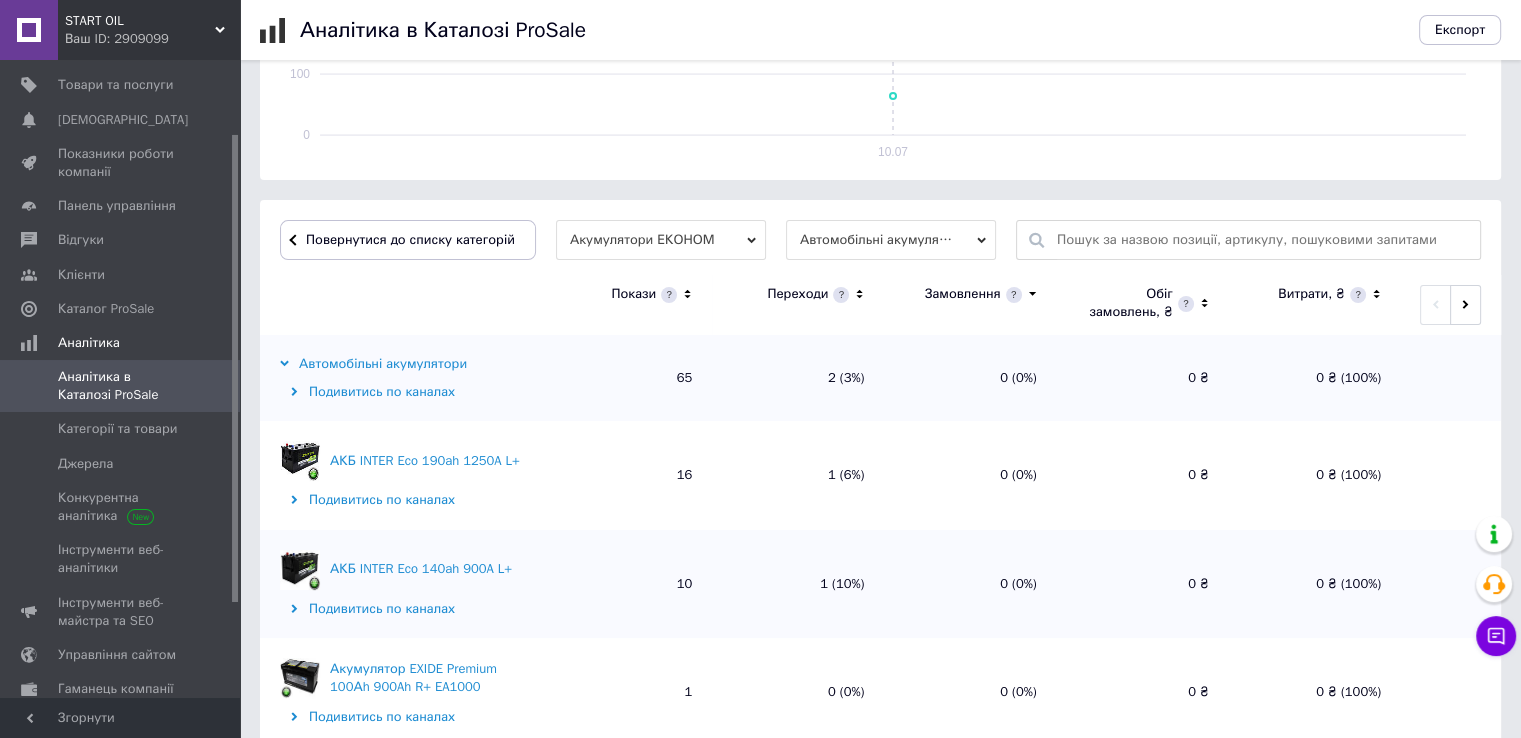 click 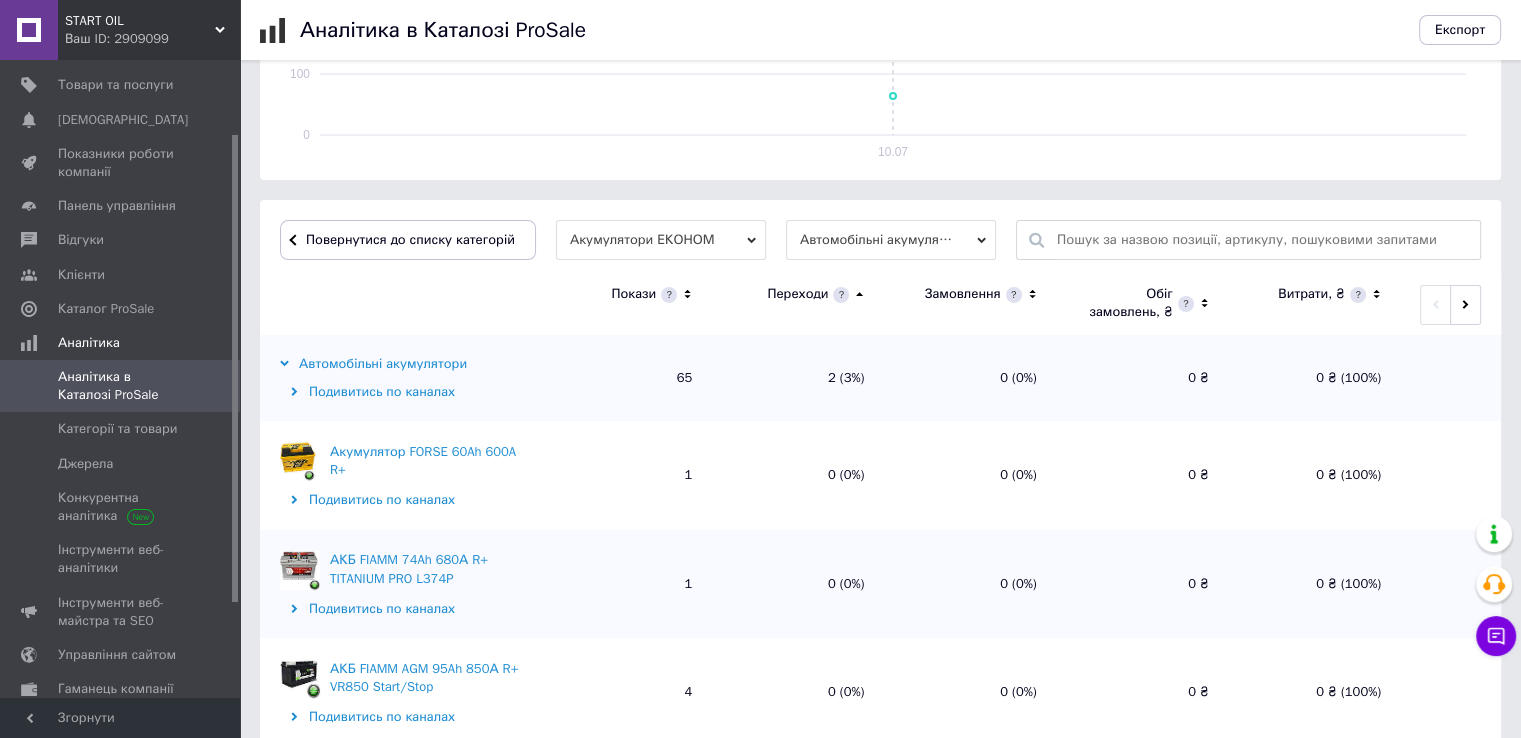 click 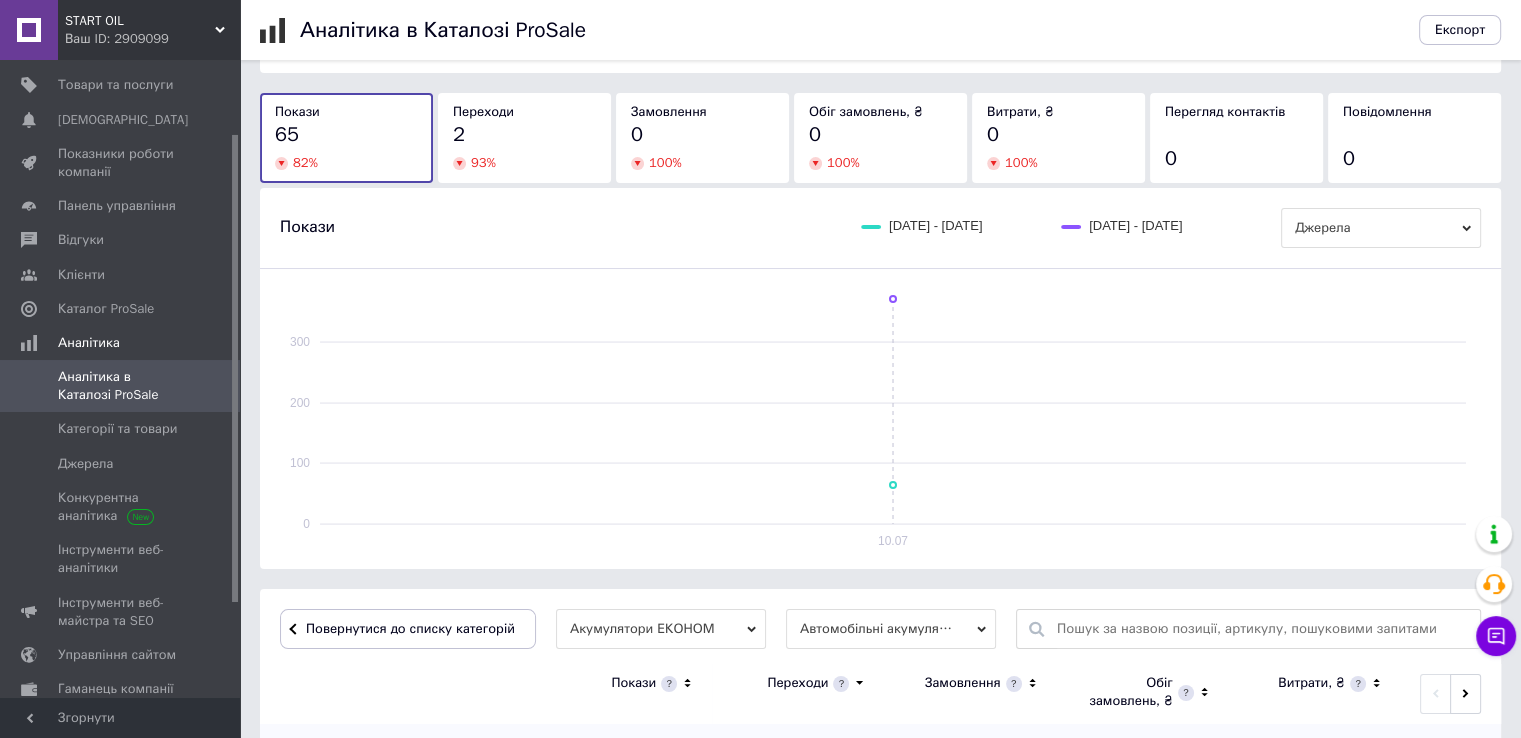 scroll, scrollTop: 476, scrollLeft: 0, axis: vertical 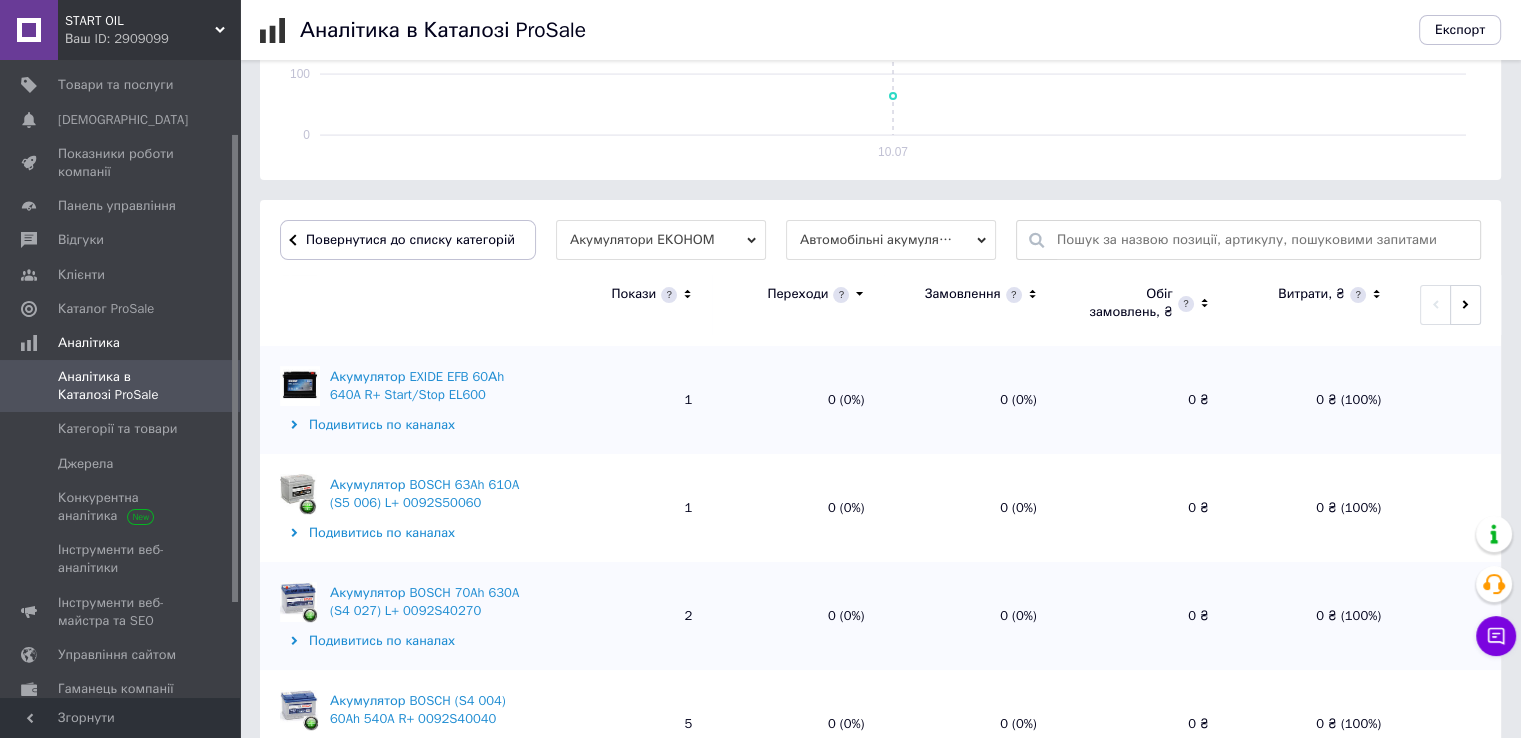 click on "Аналітика в Каталозі ProSale" at bounding box center (121, 386) 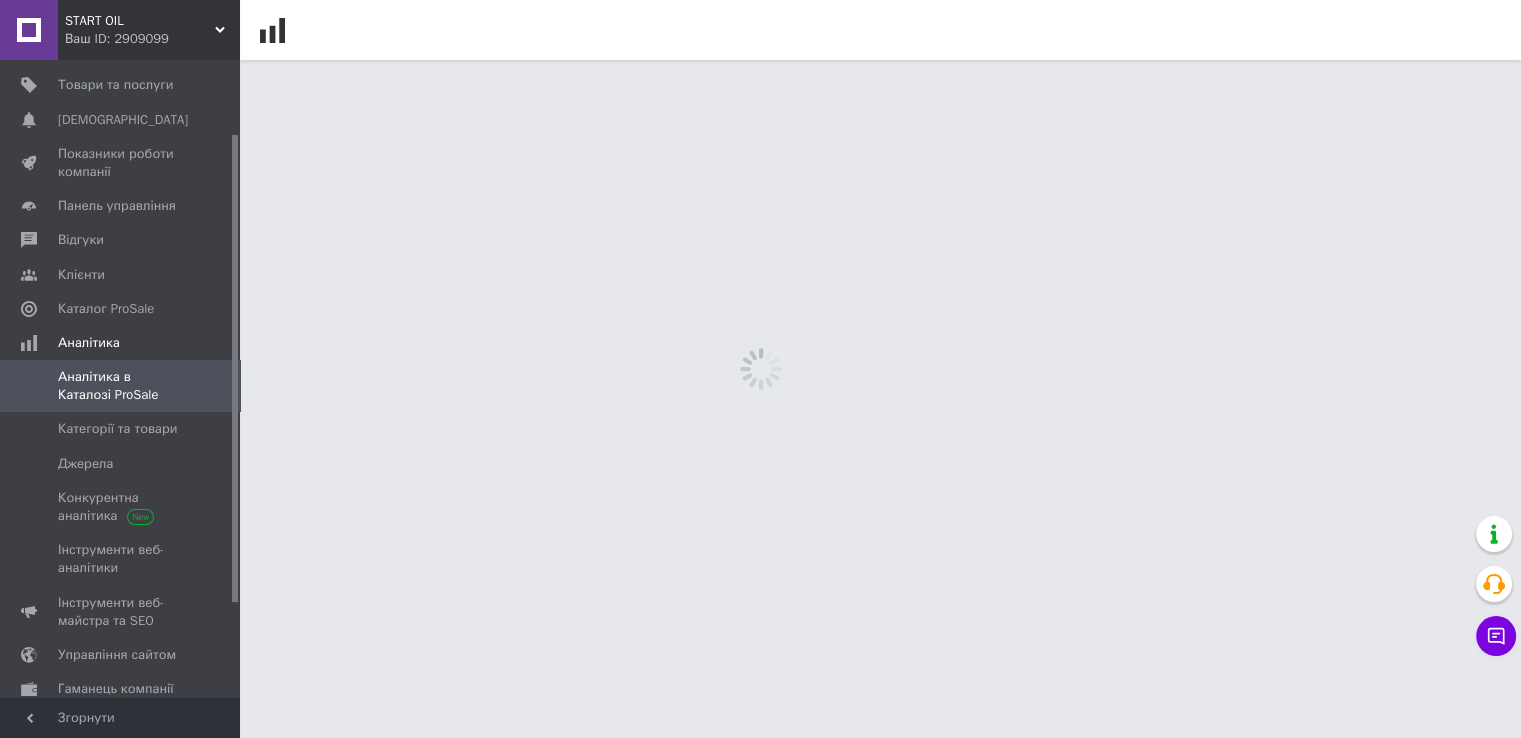 scroll, scrollTop: 0, scrollLeft: 0, axis: both 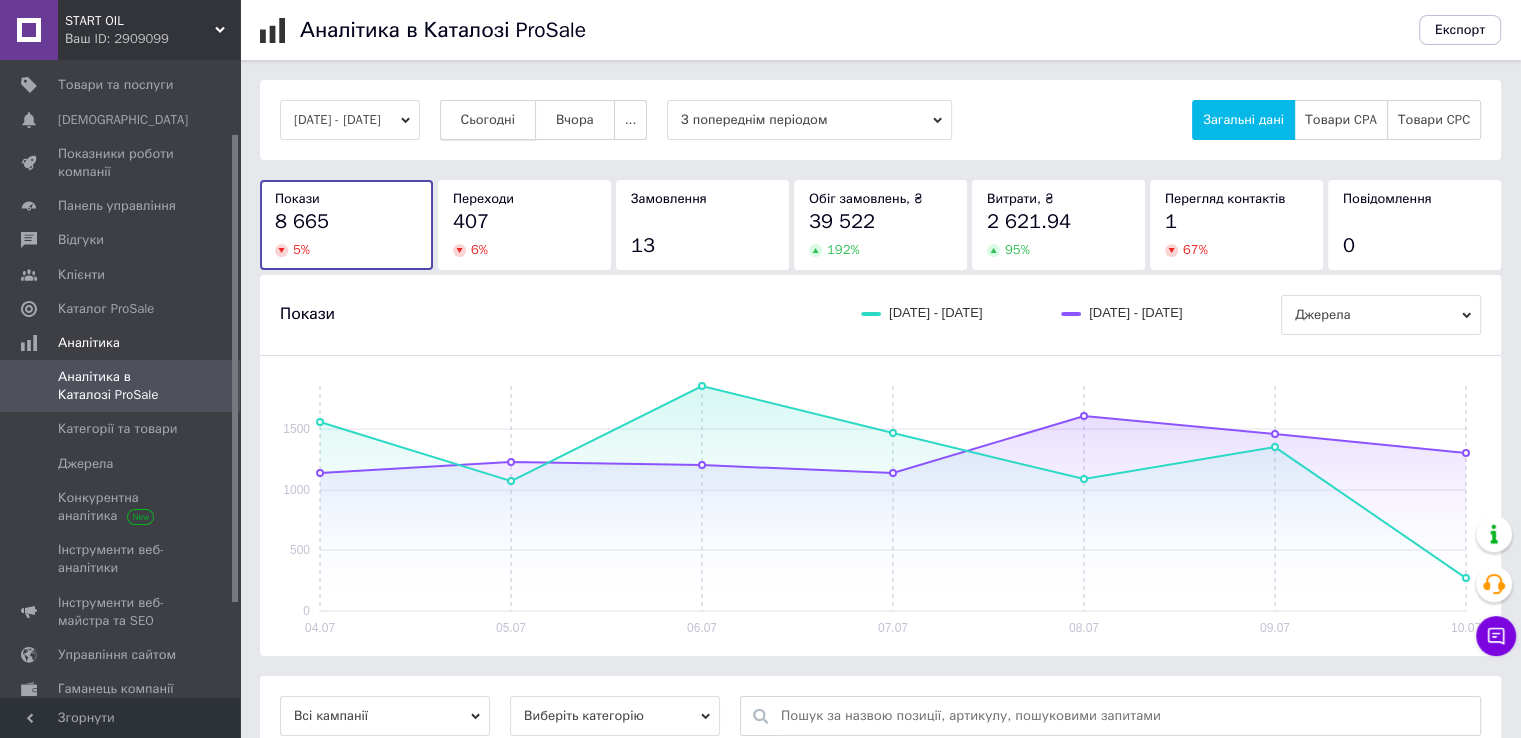 click on "Сьогодні" at bounding box center [488, 120] 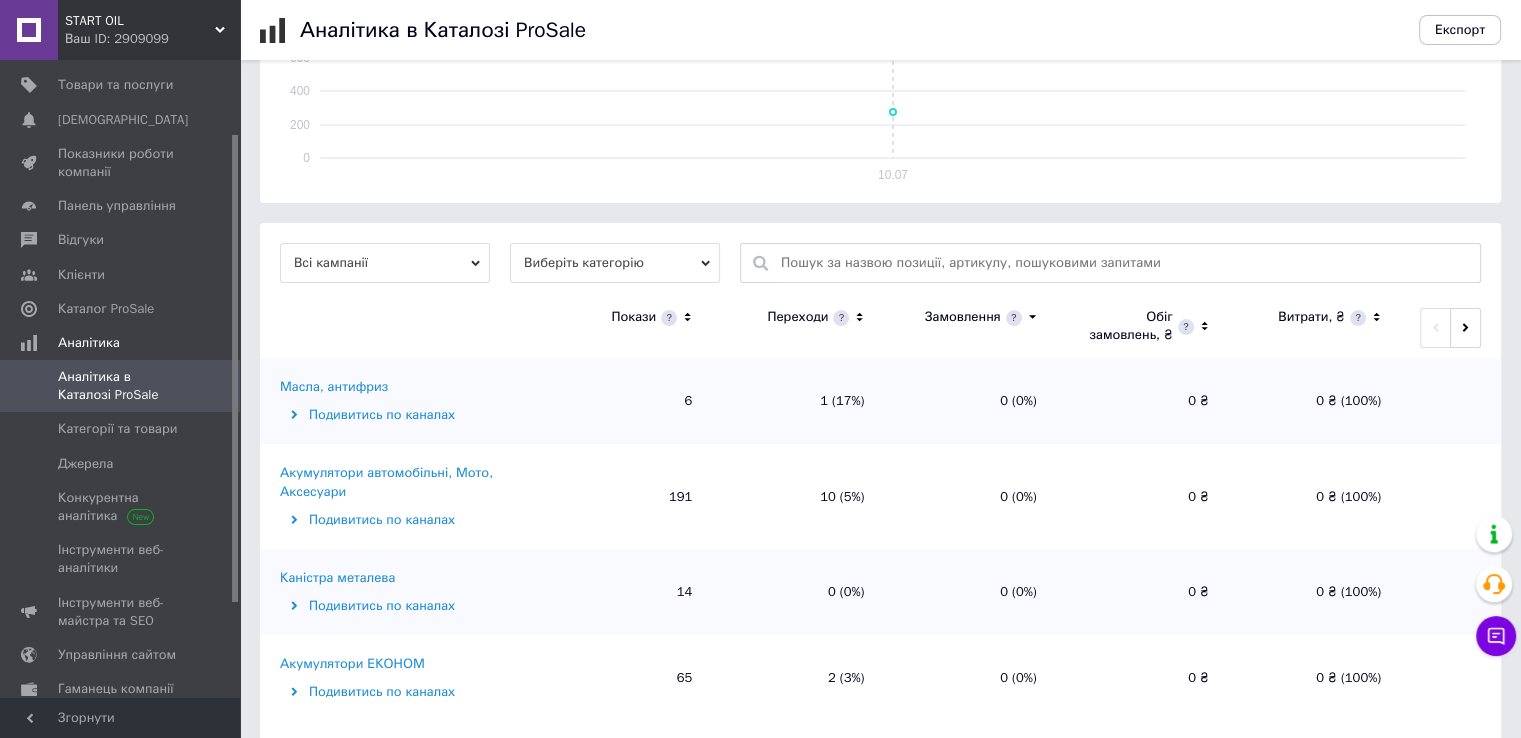 scroll, scrollTop: 476, scrollLeft: 0, axis: vertical 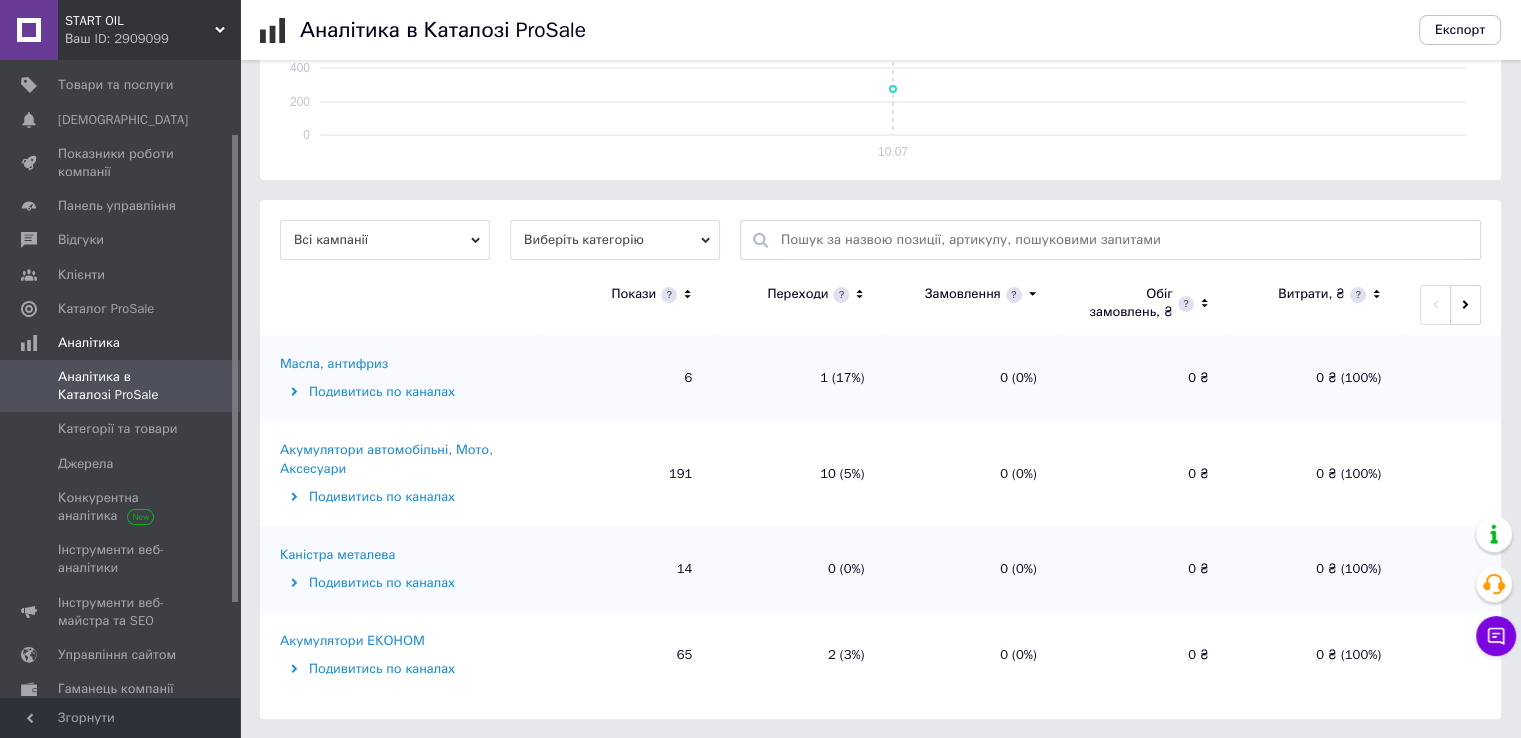 click on "Акумулятори автомобільні, Мото, Аксесуари" at bounding box center (407, 459) 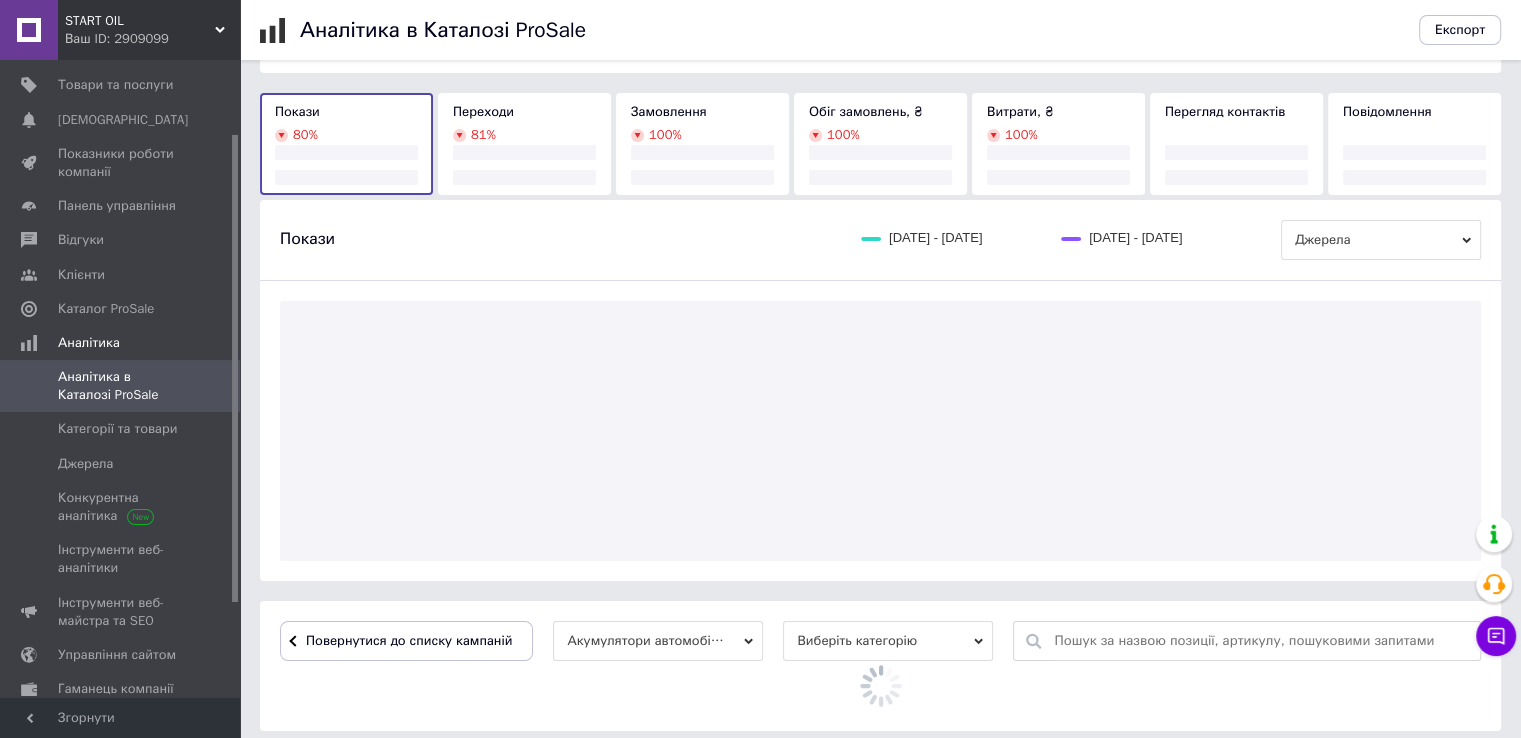 scroll, scrollTop: 476, scrollLeft: 0, axis: vertical 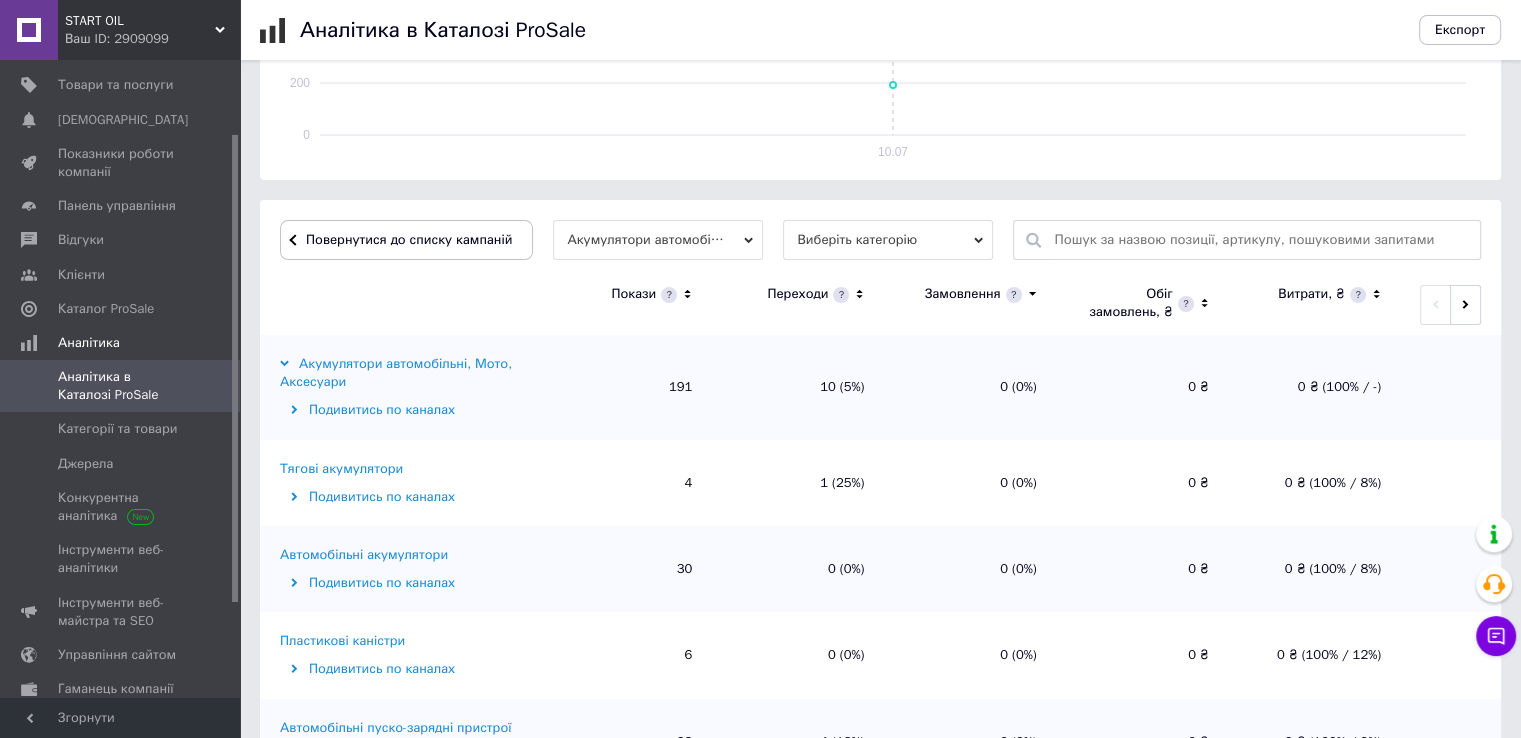 click on "Тягові акумулятори" at bounding box center (341, 469) 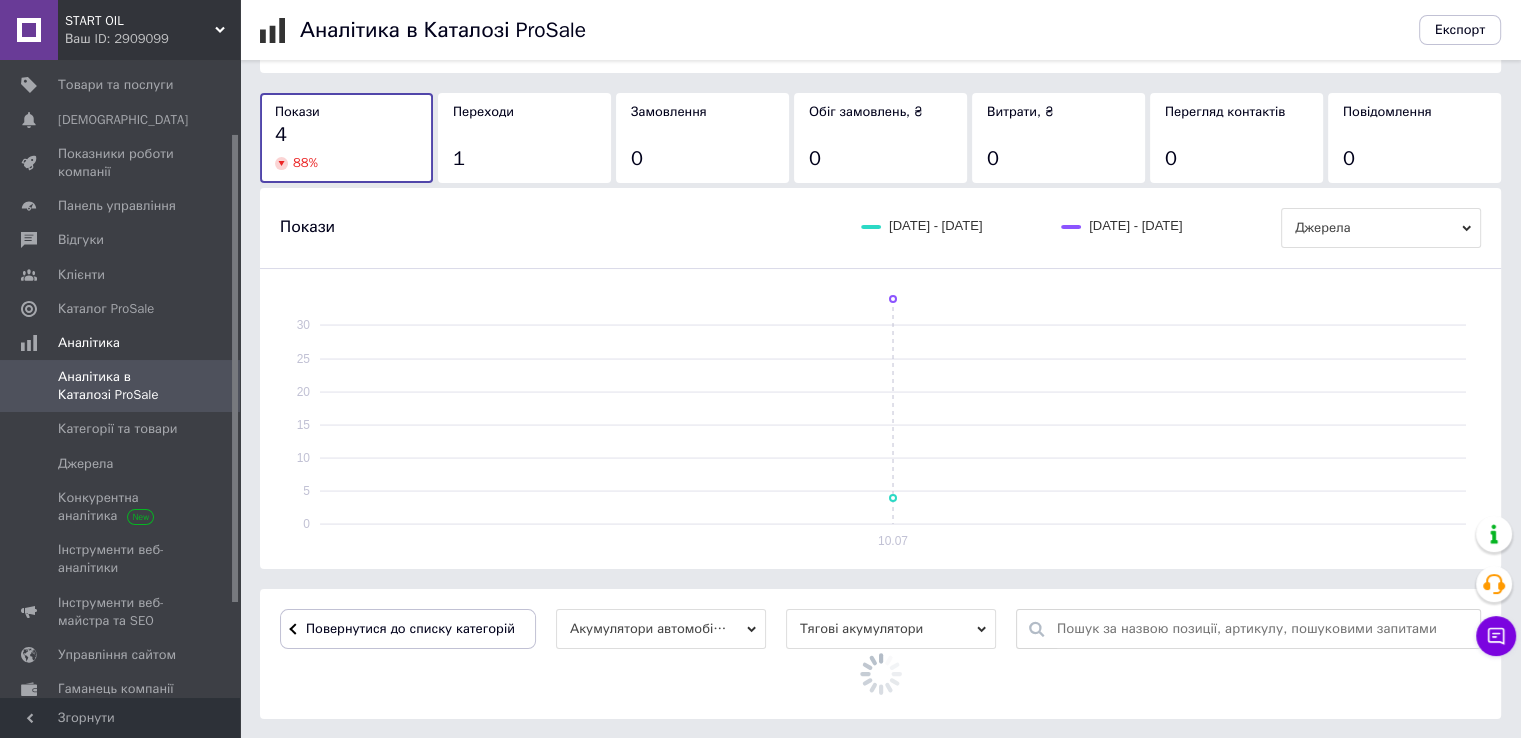 scroll, scrollTop: 415, scrollLeft: 0, axis: vertical 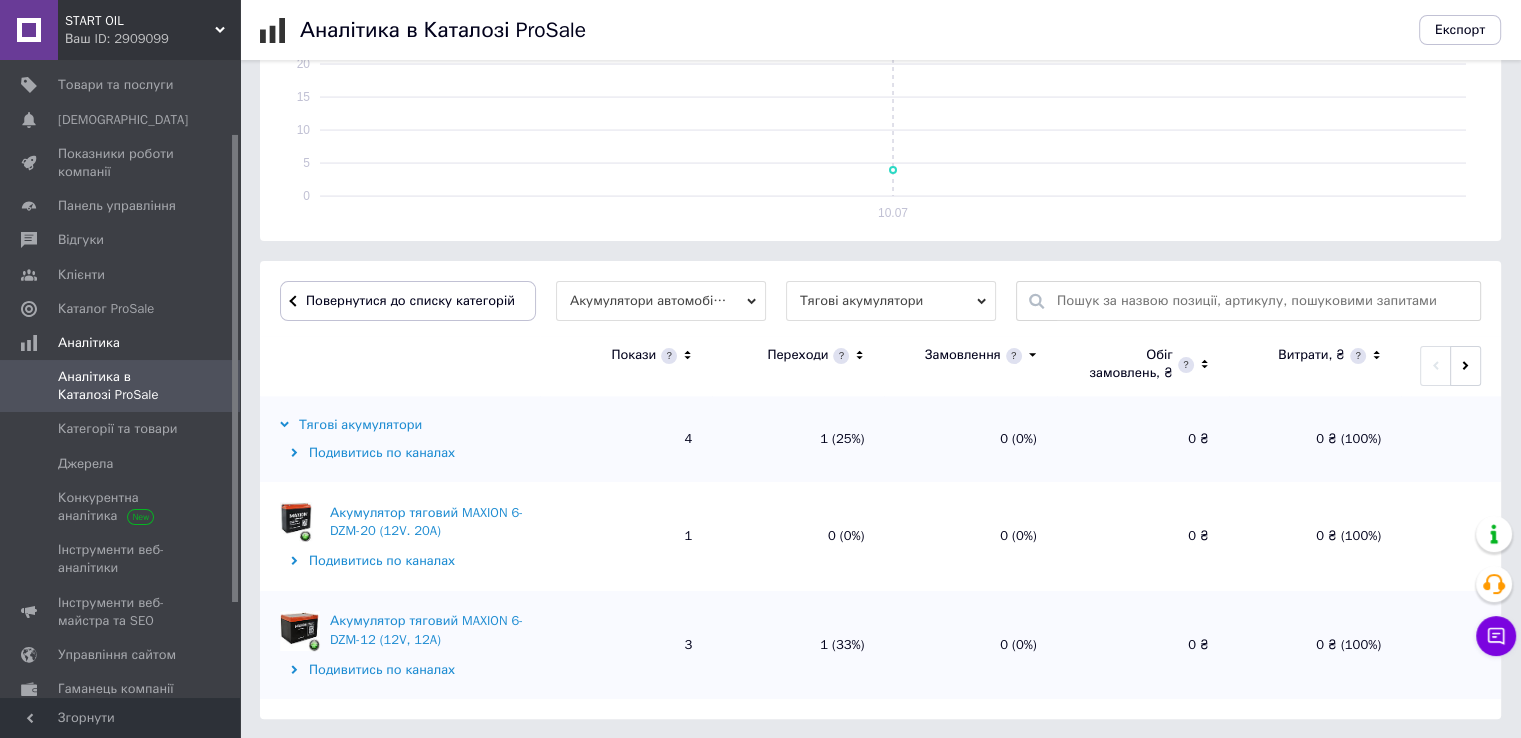 click on "Аналітика в Каталозі ProSale" at bounding box center [121, 386] 